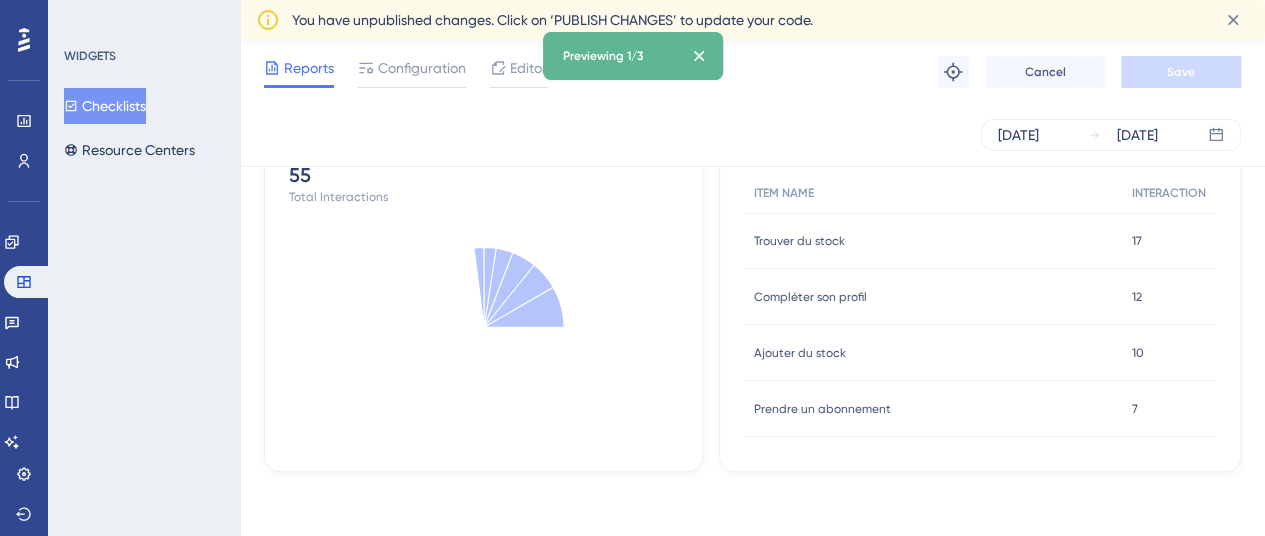 scroll, scrollTop: 545, scrollLeft: 0, axis: vertical 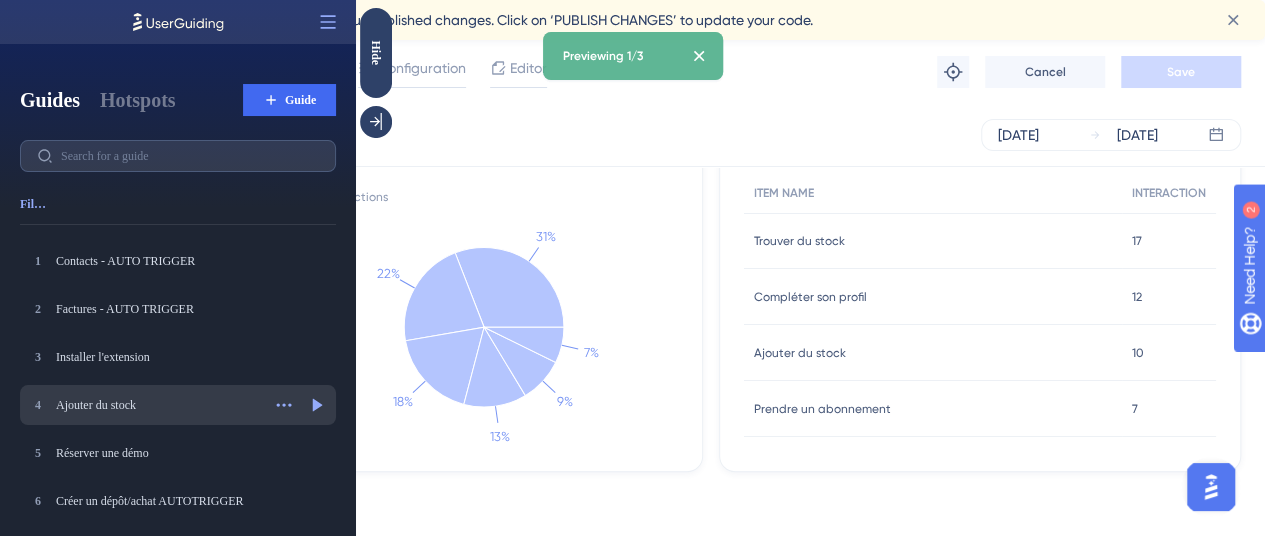 click on "4 Ajouter du stock Ajouter du stock" at bounding box center (144, 405) 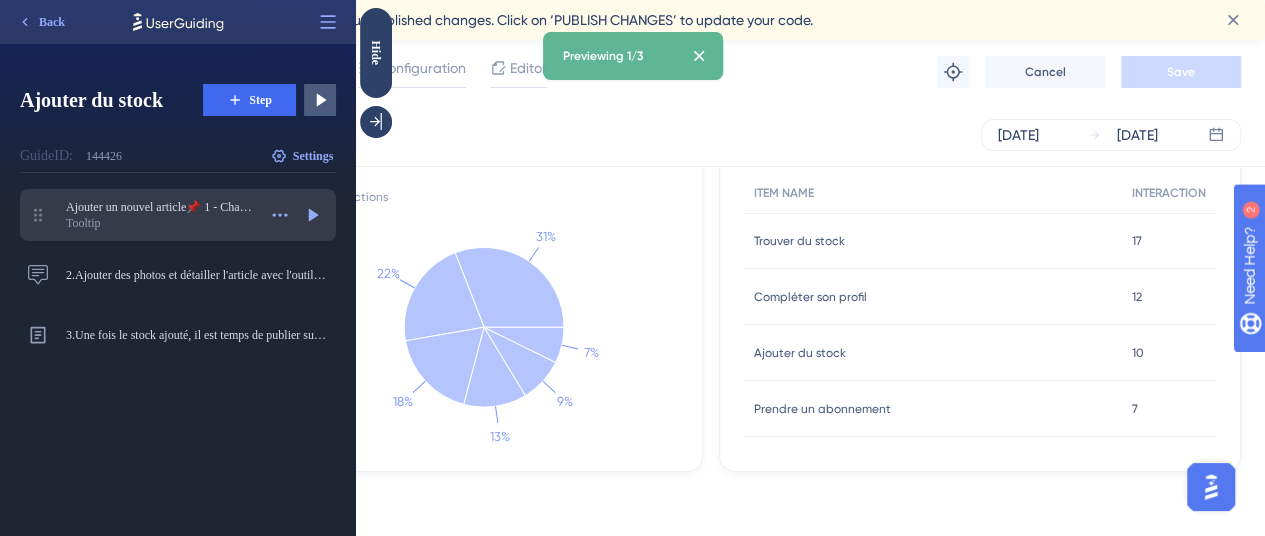 click on "Tooltip" at bounding box center (161, 223) 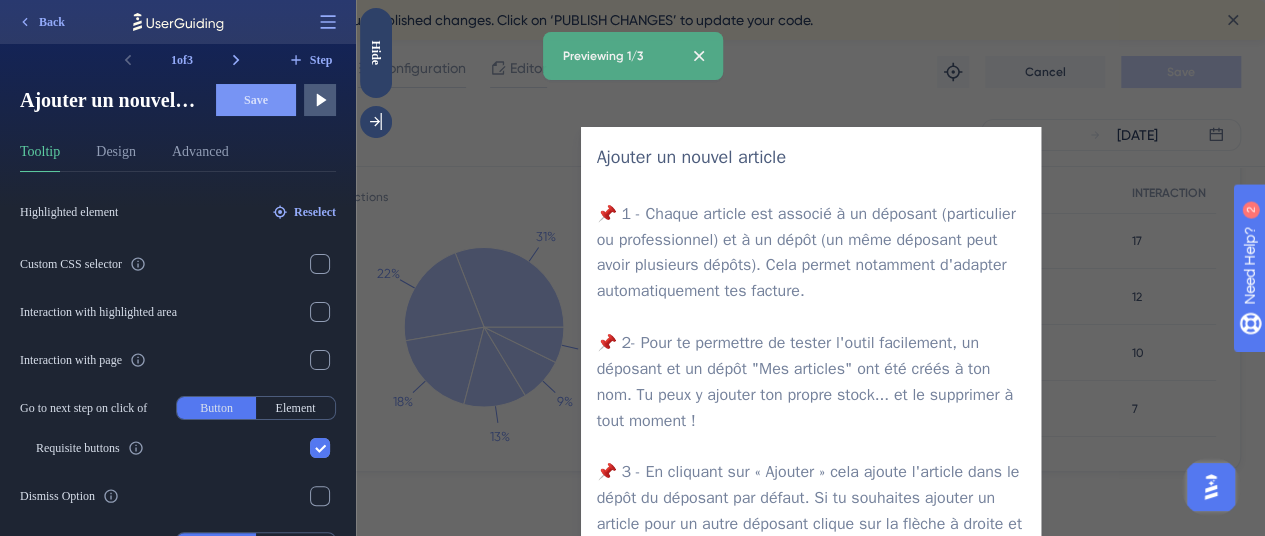 scroll, scrollTop: 120, scrollLeft: 0, axis: vertical 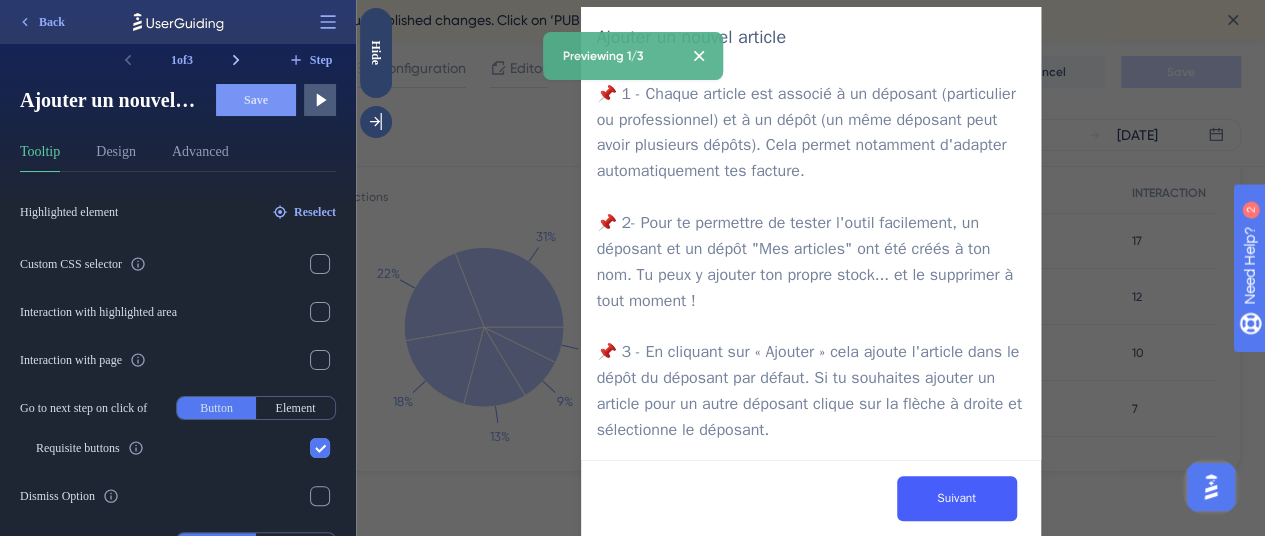 click 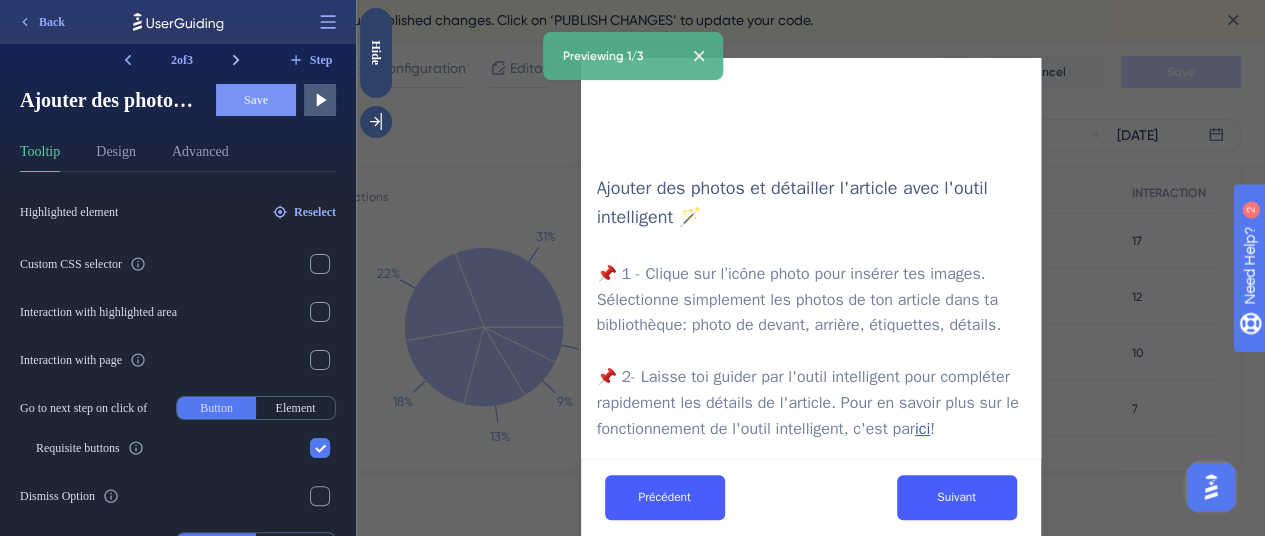scroll, scrollTop: 75, scrollLeft: 0, axis: vertical 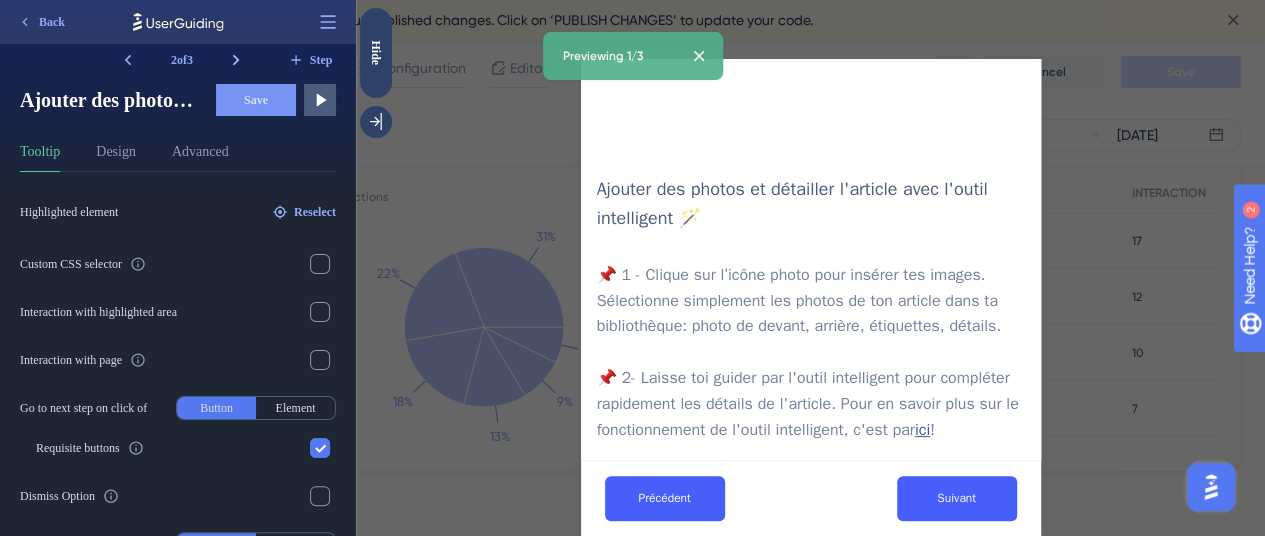 click 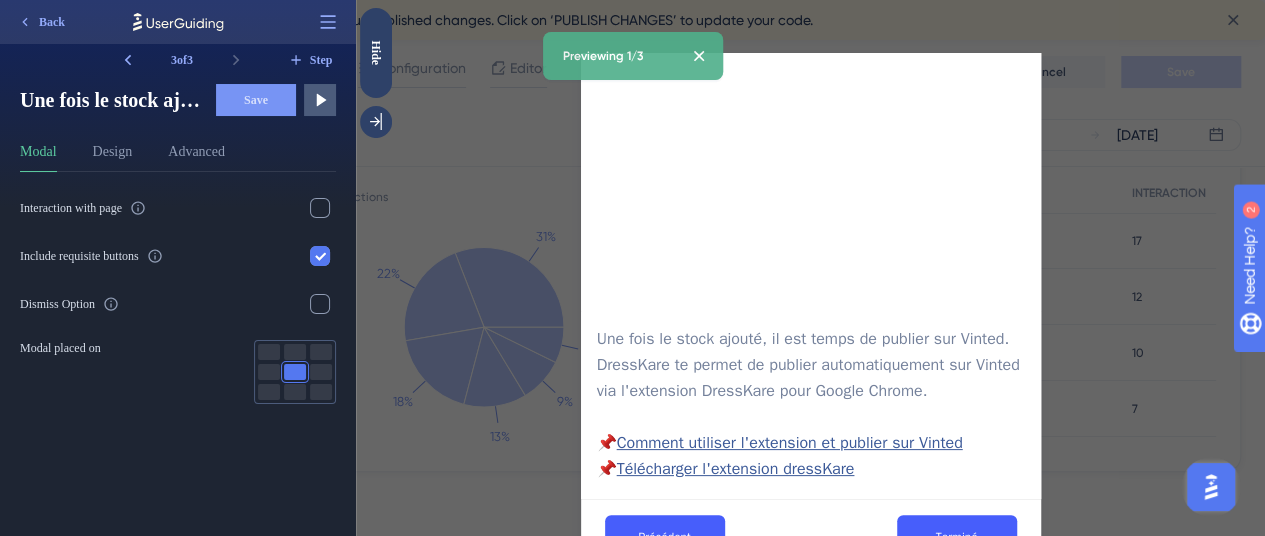 scroll, scrollTop: 112, scrollLeft: 0, axis: vertical 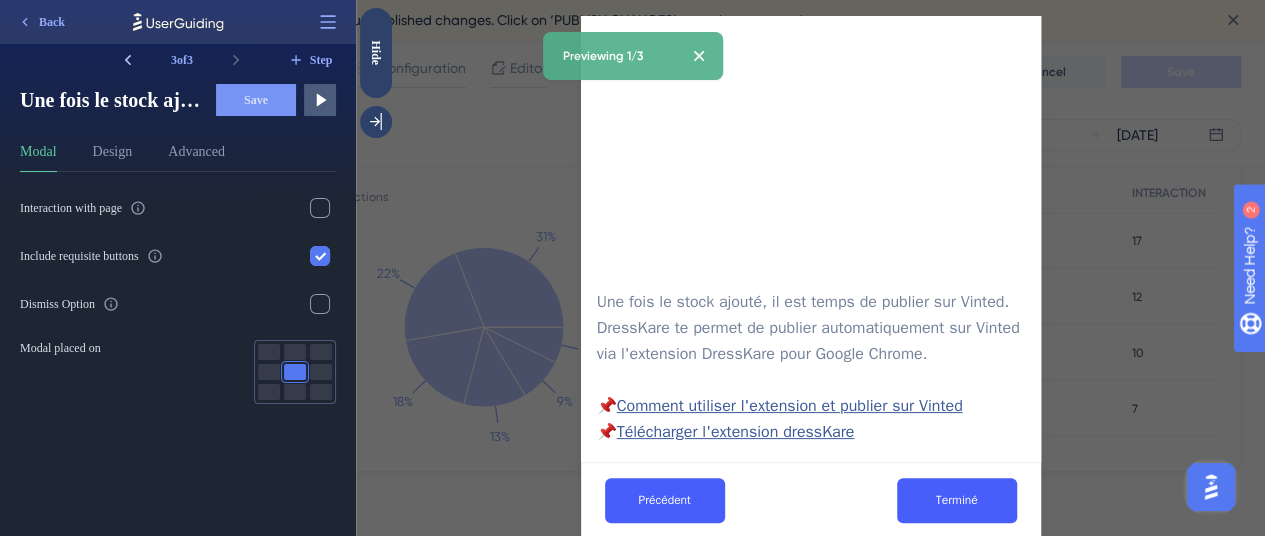 click 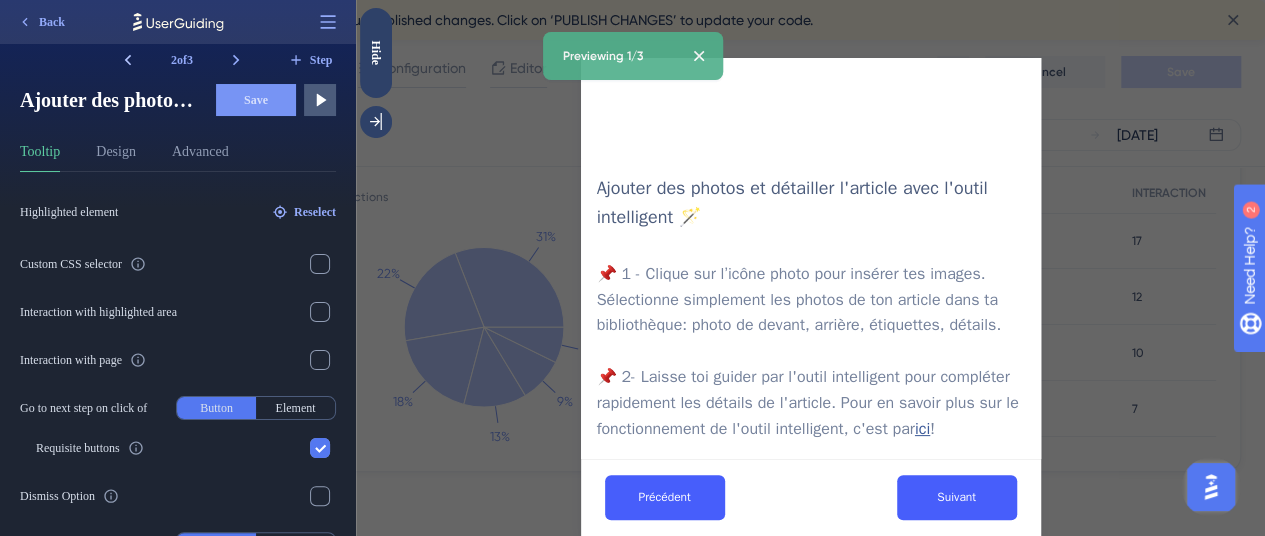 scroll, scrollTop: 75, scrollLeft: 0, axis: vertical 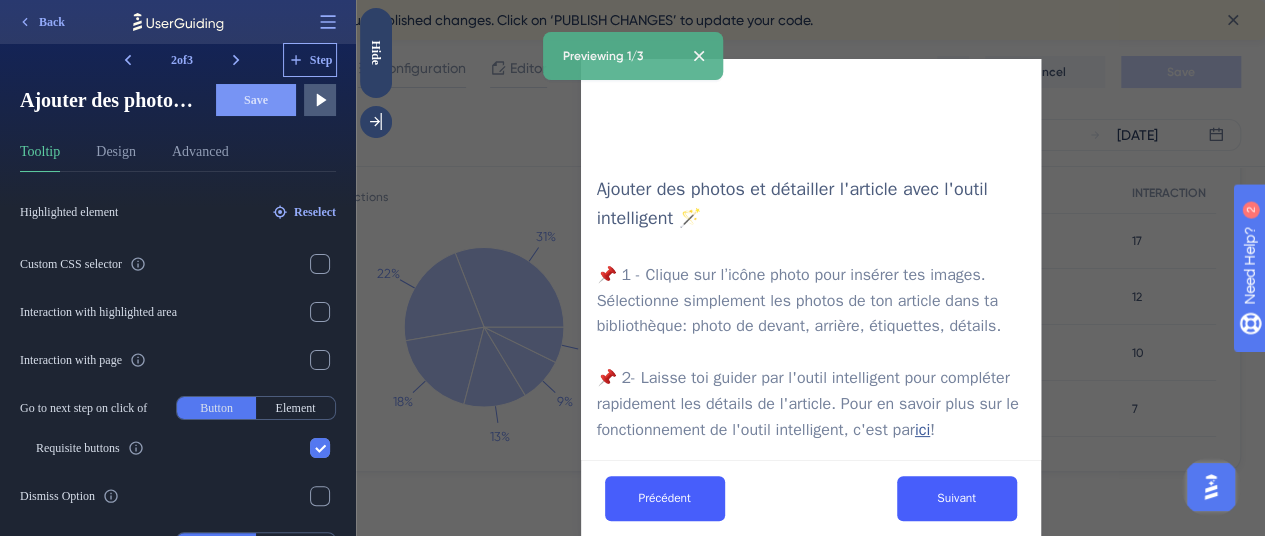 click on "Step" at bounding box center [321, 60] 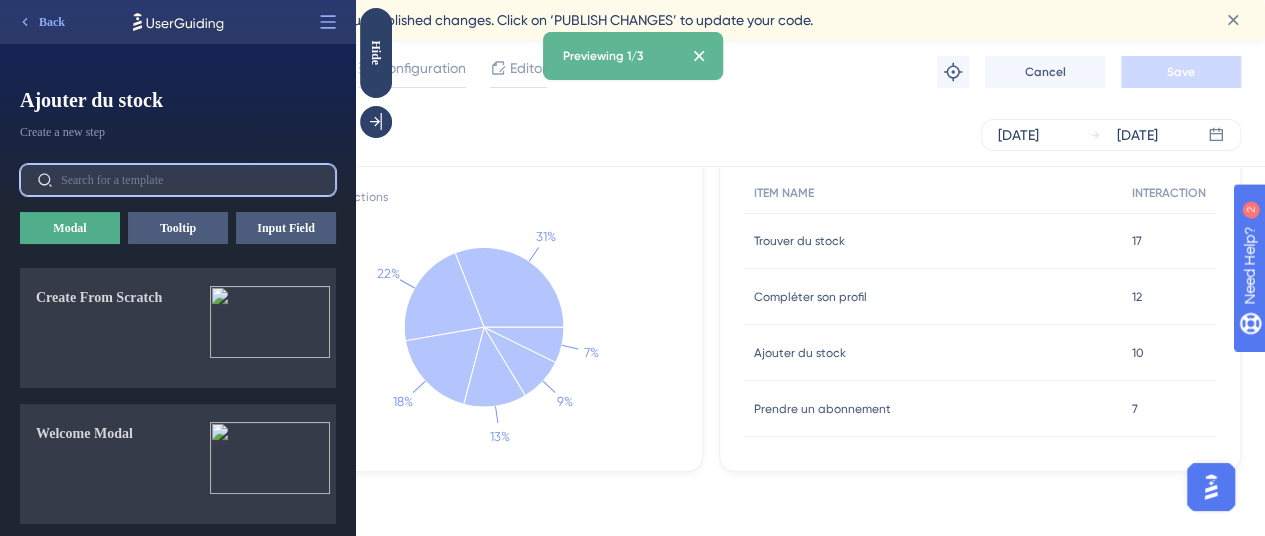 click at bounding box center [190, 180] 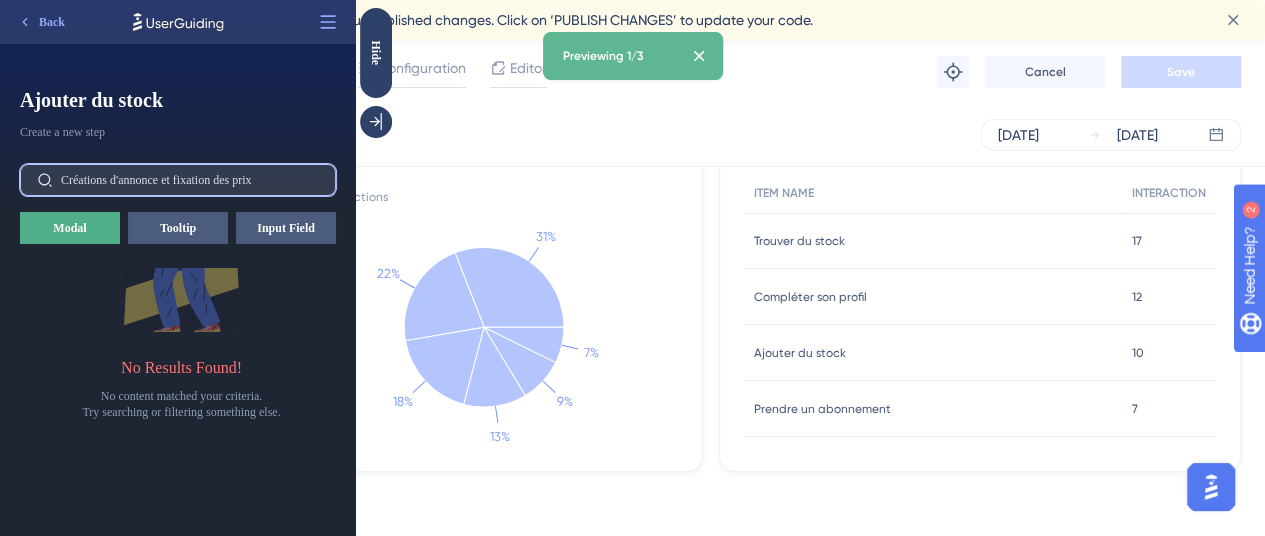 scroll, scrollTop: 0, scrollLeft: 0, axis: both 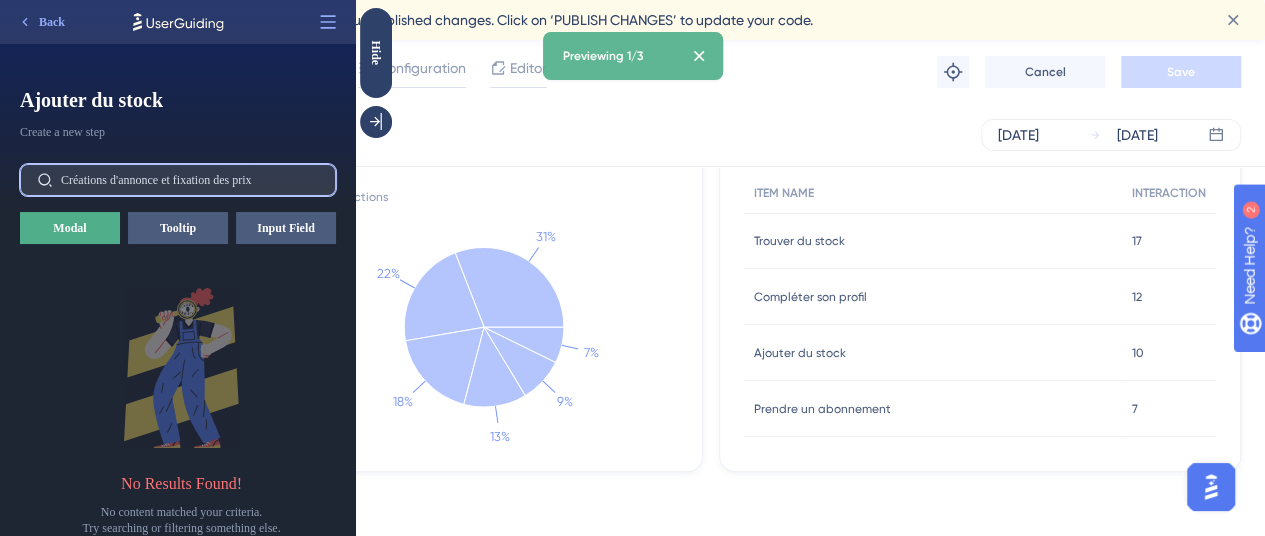 drag, startPoint x: 287, startPoint y: 178, endPoint x: 54, endPoint y: 205, distance: 234.55916 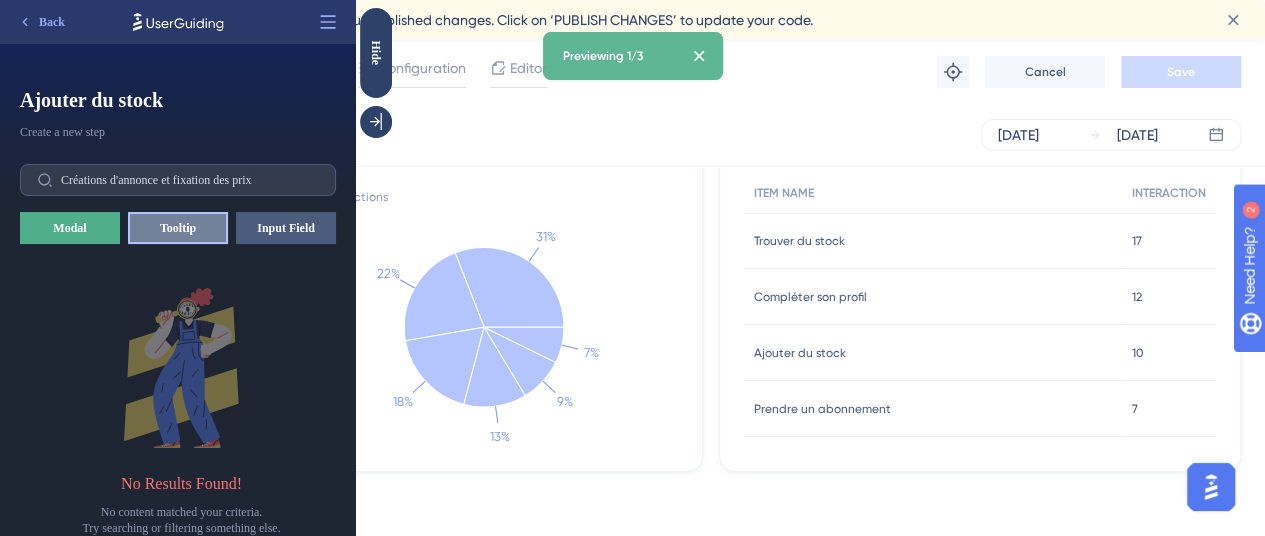 click on "Tooltip" at bounding box center [178, 228] 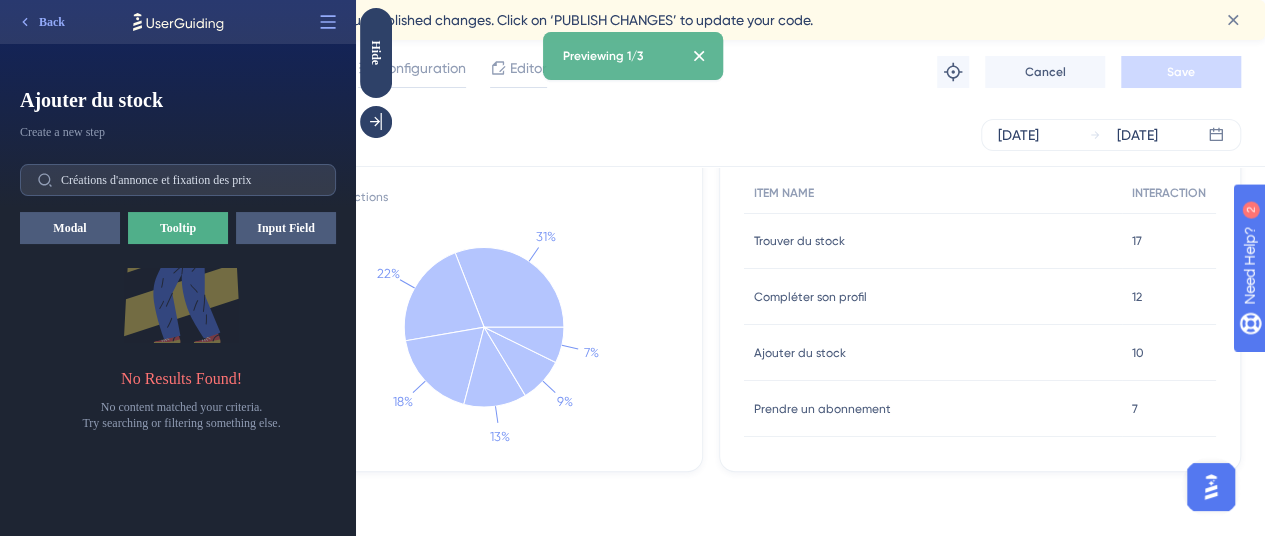 scroll, scrollTop: 106, scrollLeft: 0, axis: vertical 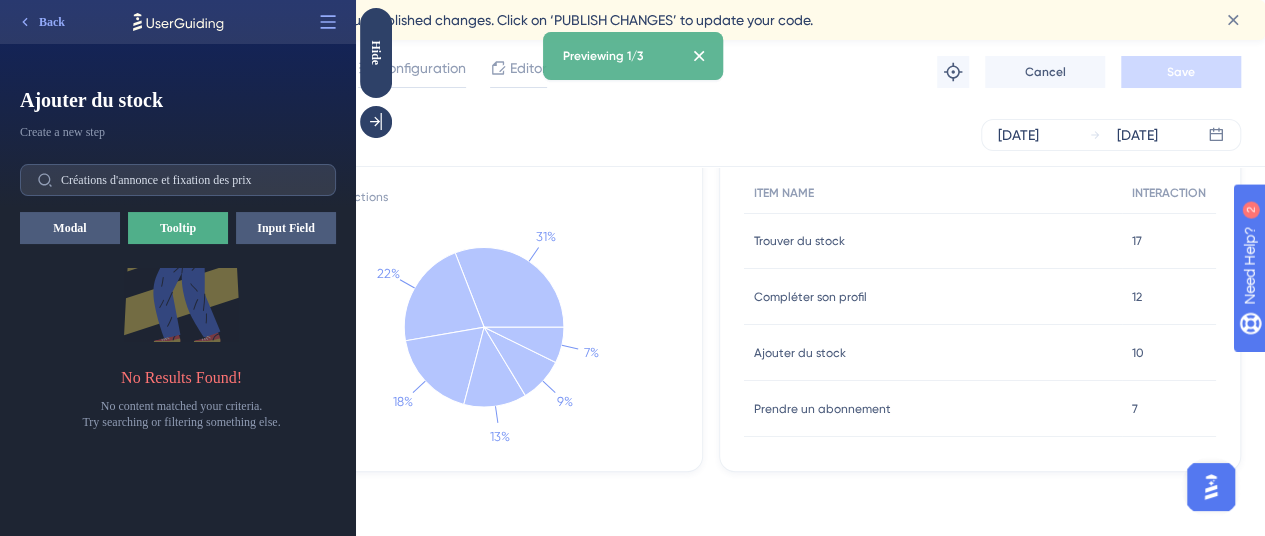 click on "No content matched your criteria. Try searching or filtering something else." at bounding box center (181, 414) 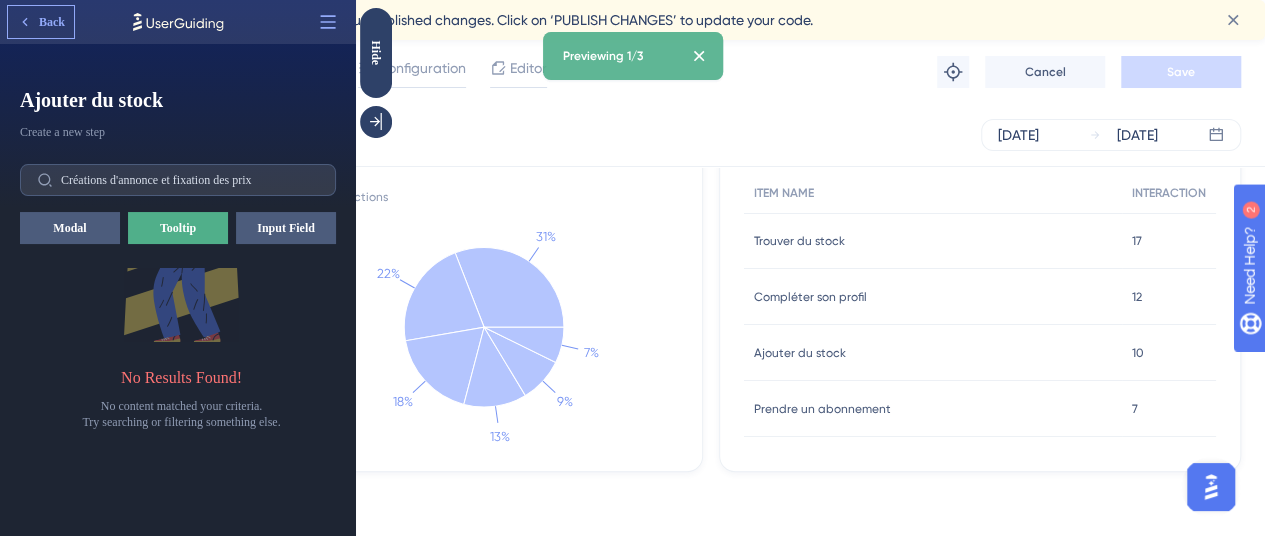 click on "Back" at bounding box center (52, 22) 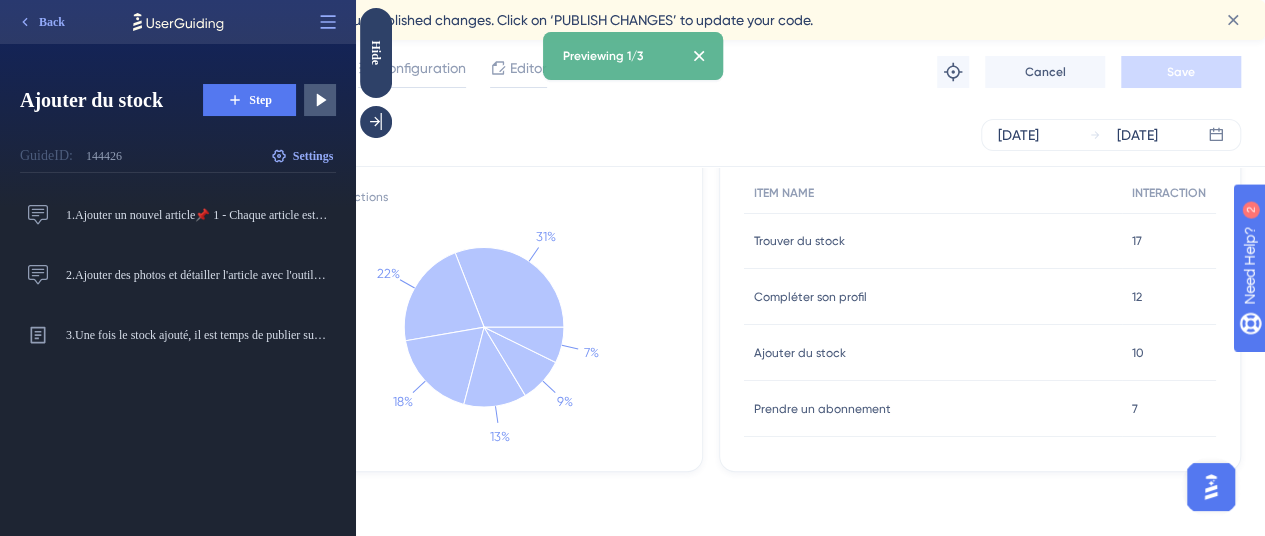 click on "Step" at bounding box center [249, 100] 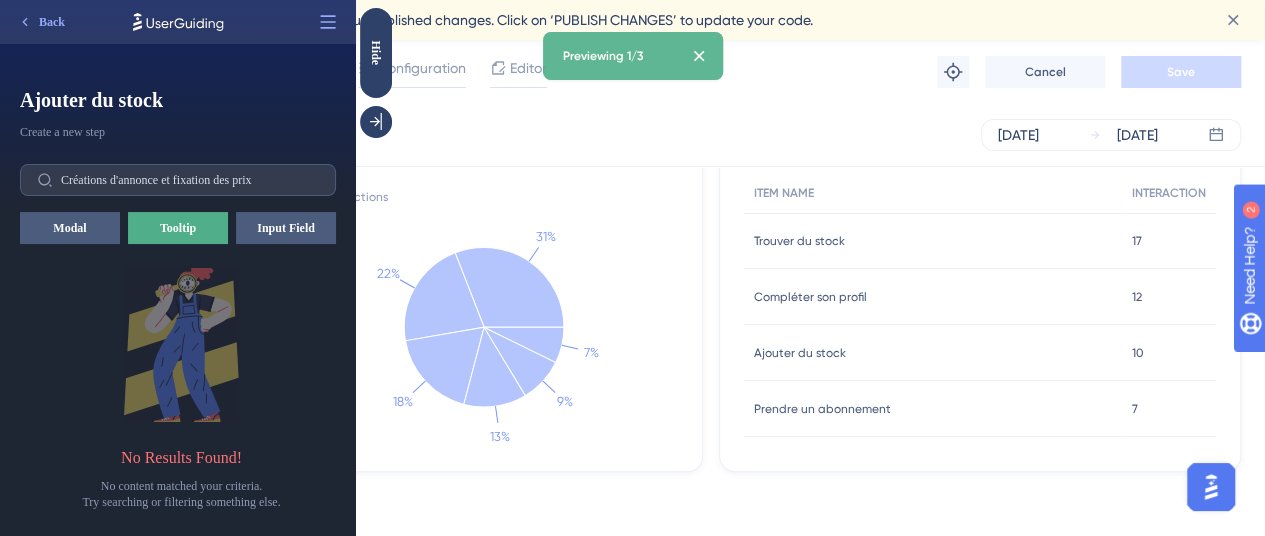scroll, scrollTop: 30, scrollLeft: 0, axis: vertical 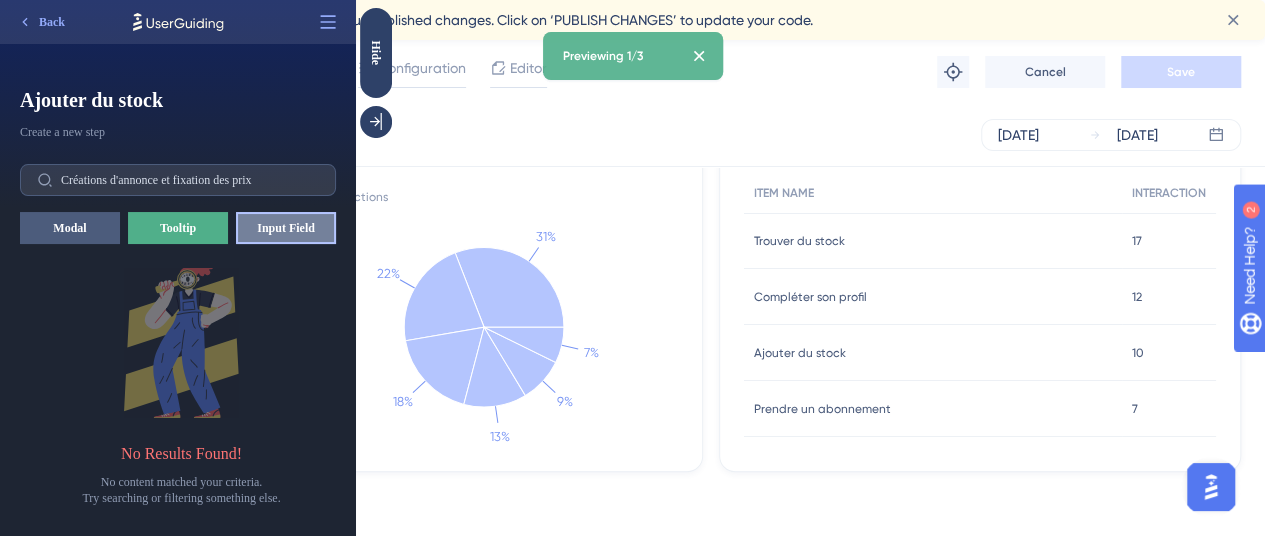 click on "Input Field" at bounding box center [286, 228] 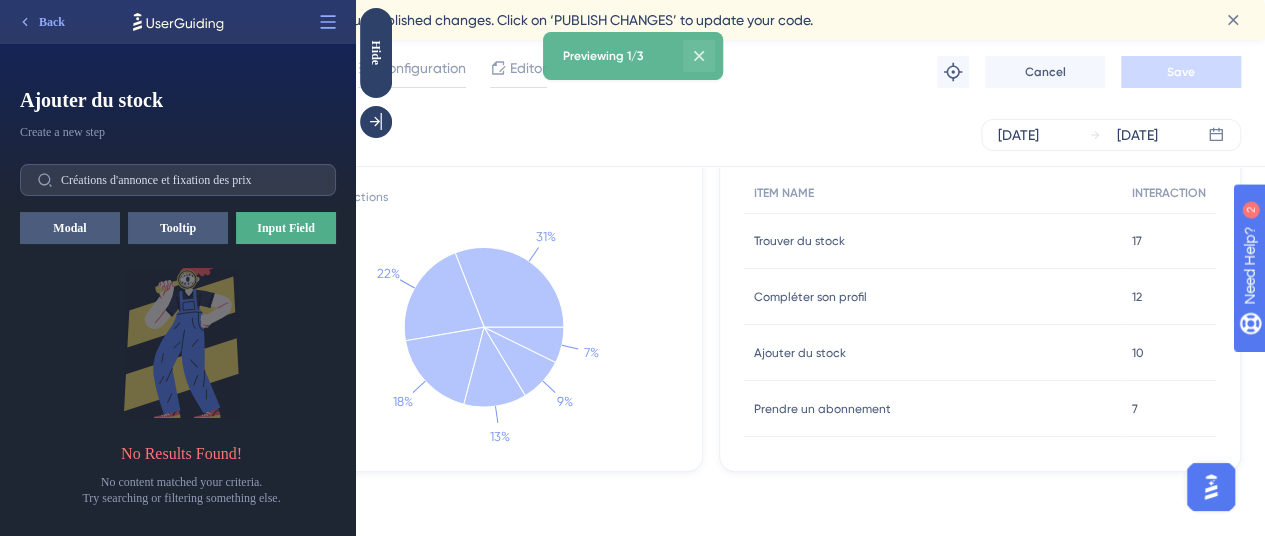 click 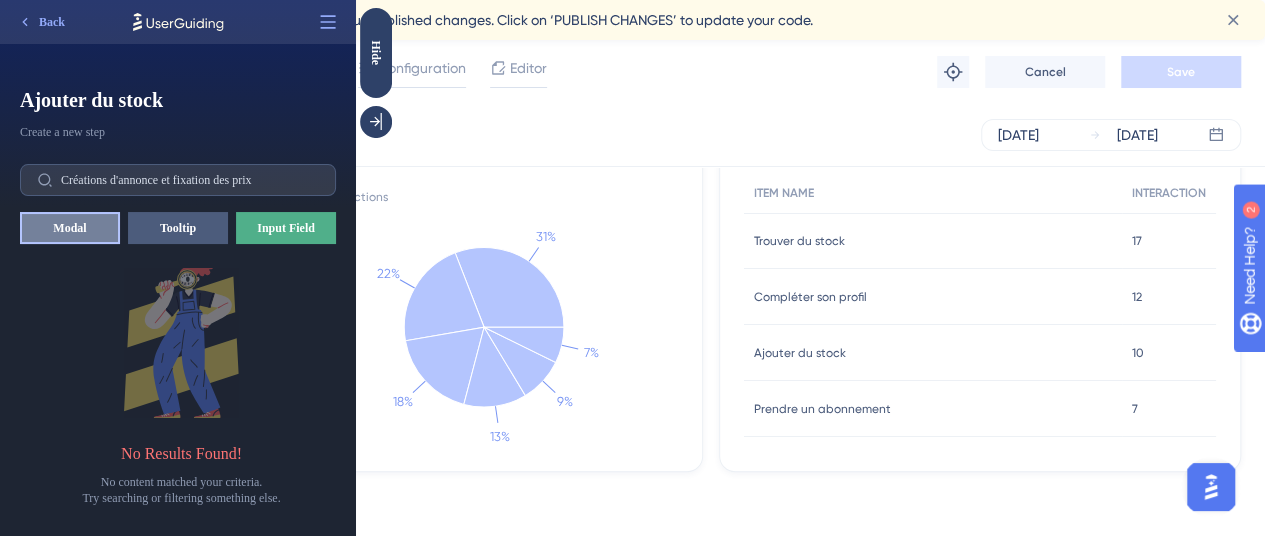 click on "Modal" at bounding box center [70, 228] 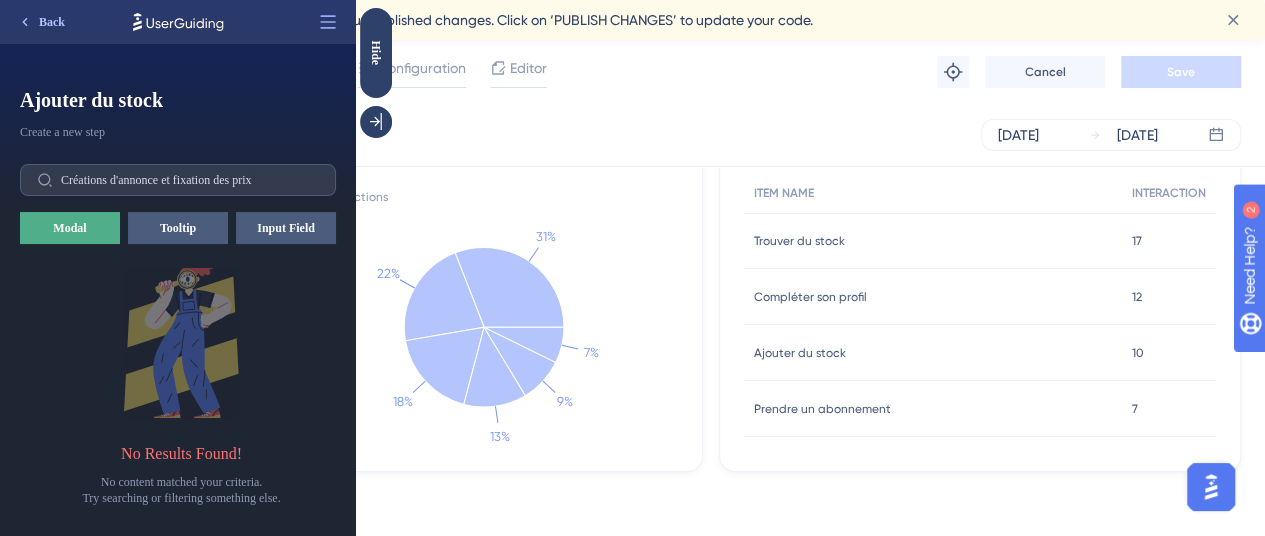 click on "Back" at bounding box center (52, 22) 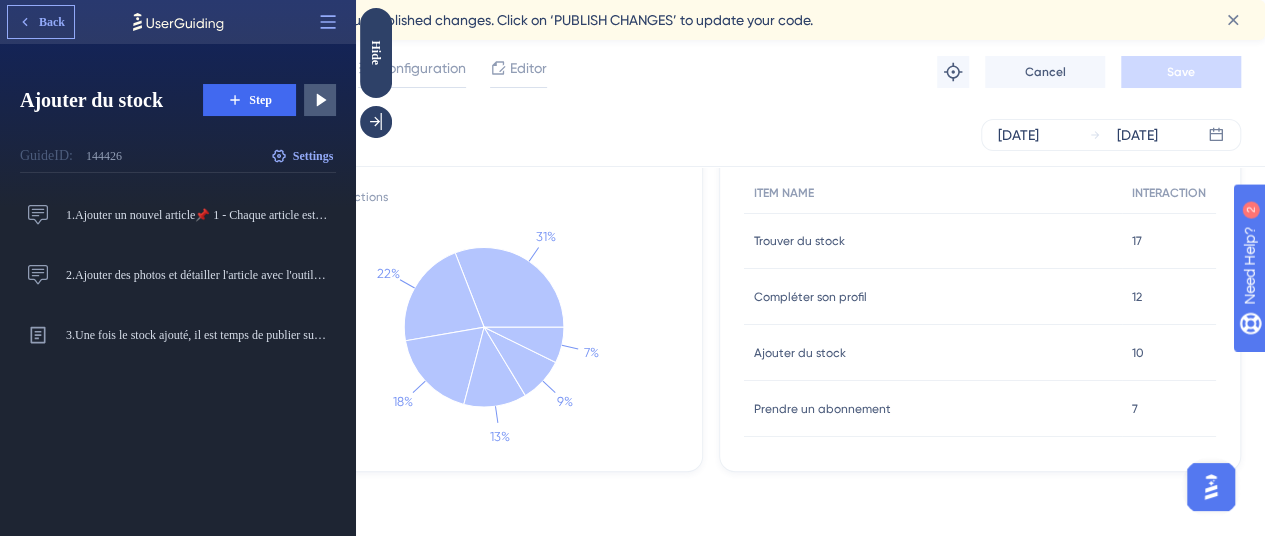 click 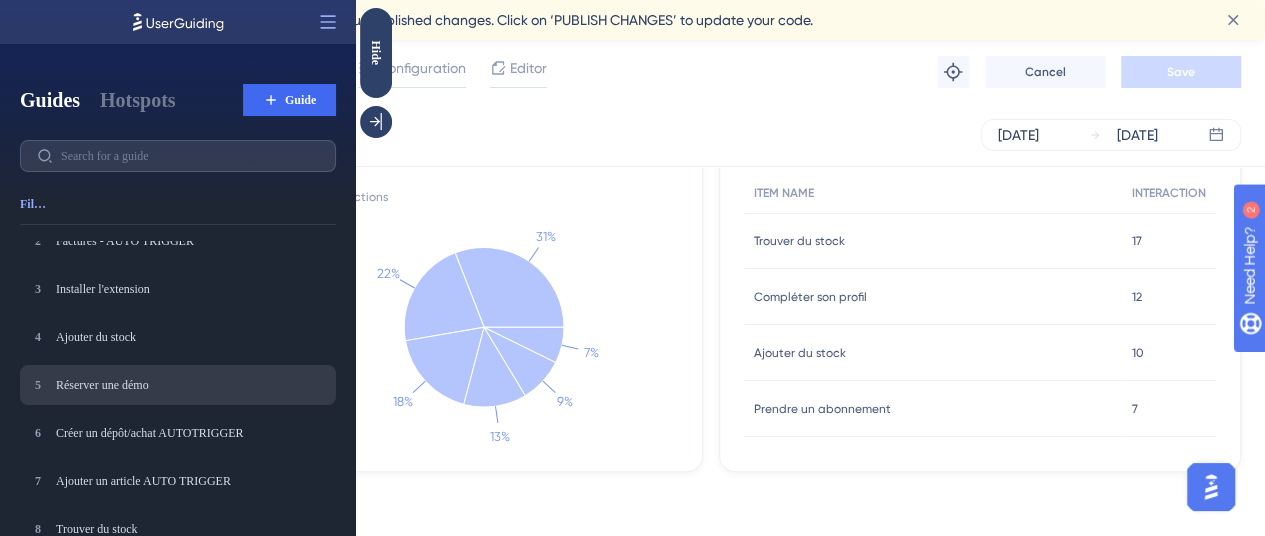 scroll, scrollTop: 31, scrollLeft: 0, axis: vertical 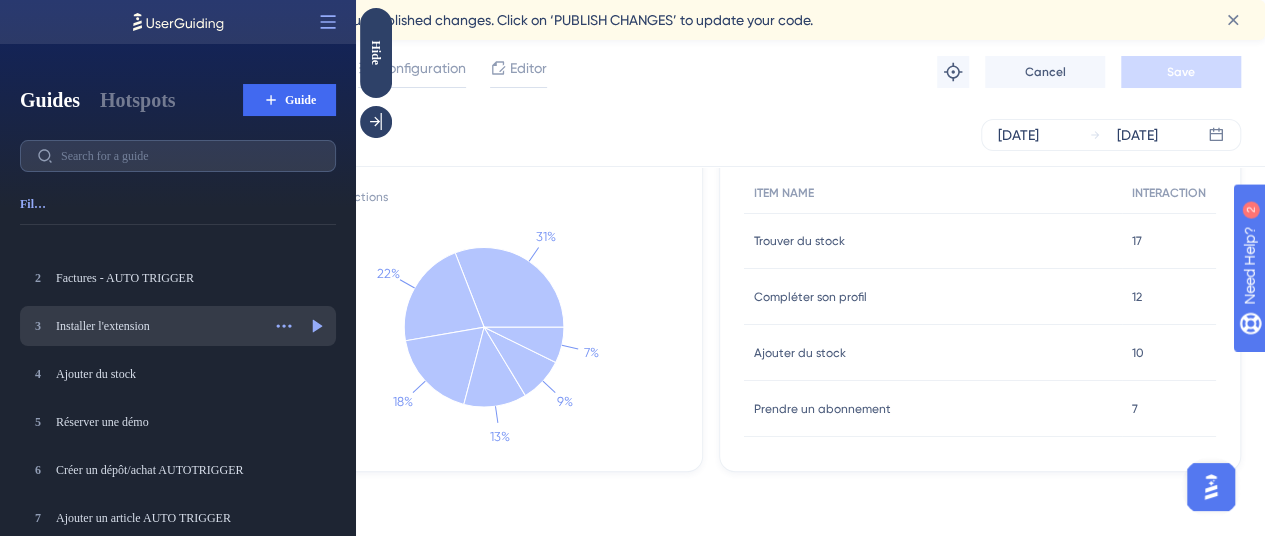 click on "Installer l'extension" at bounding box center [158, 326] 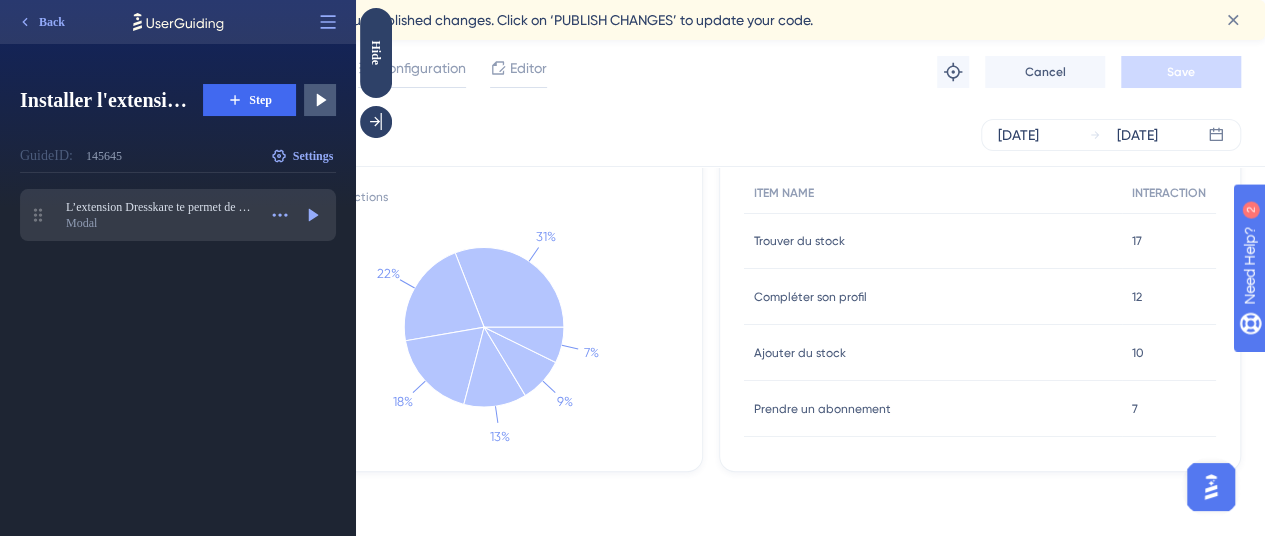 click on "Modal" at bounding box center [161, 223] 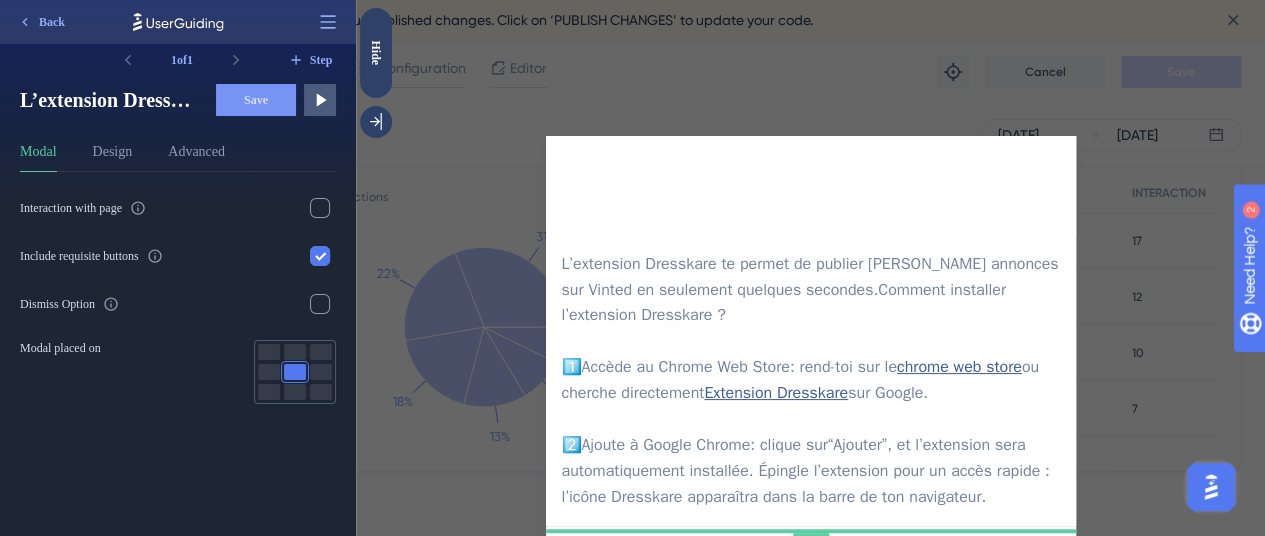 scroll, scrollTop: 88, scrollLeft: 0, axis: vertical 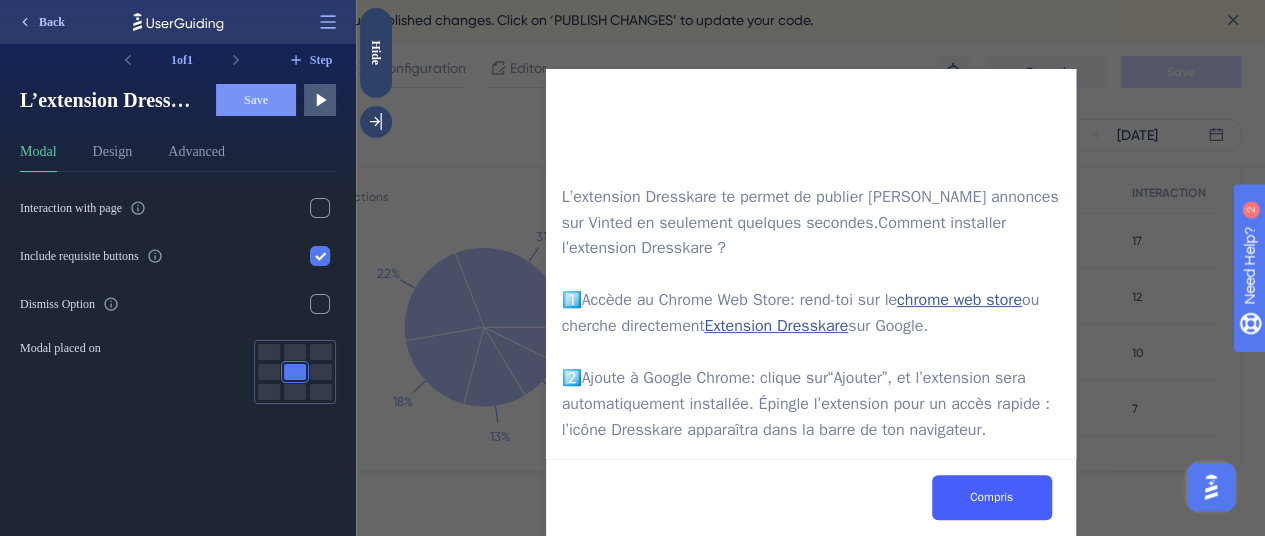 click on "Back" at bounding box center (52, 22) 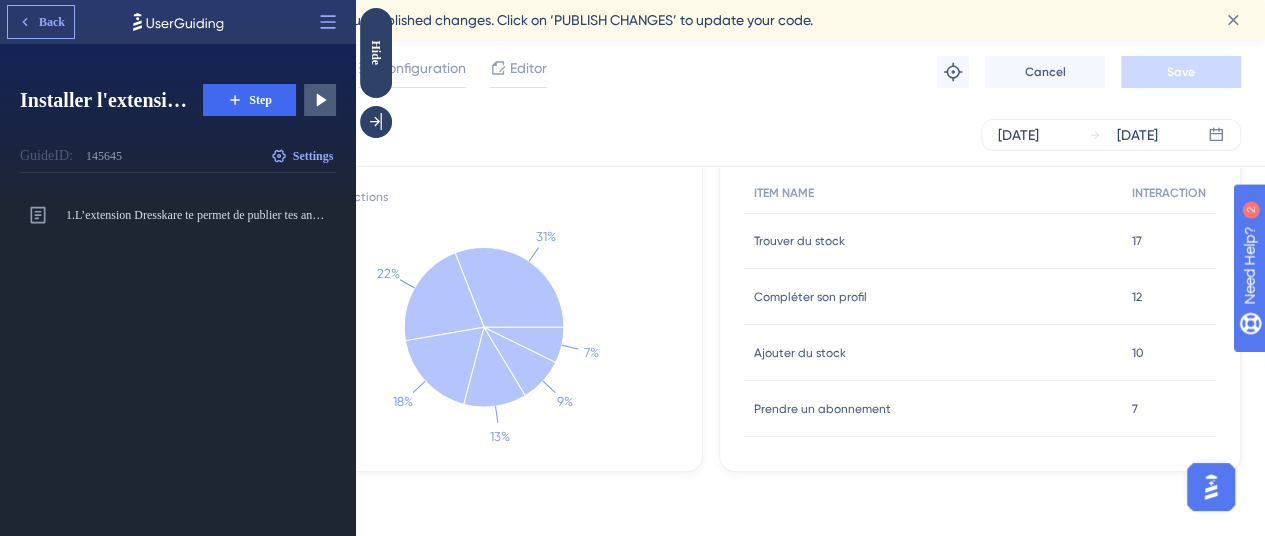 click on "Back" at bounding box center [41, 22] 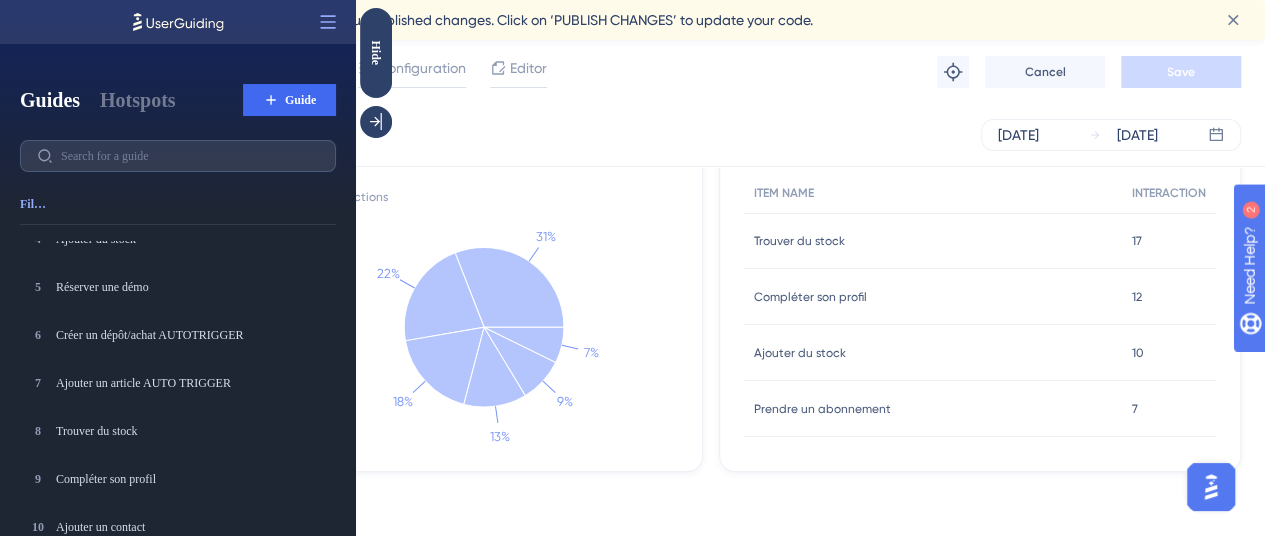 scroll, scrollTop: 177, scrollLeft: 0, axis: vertical 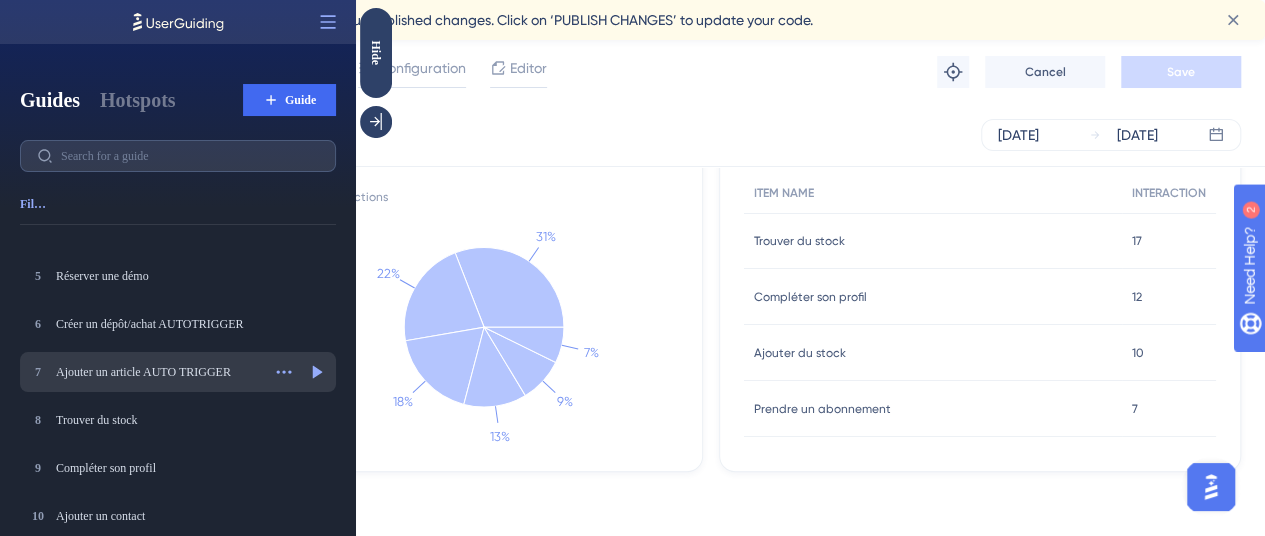 click on "7 Ajouter un article AUTO TRIGGER Ajouter un article AUTO TRIGGER" at bounding box center (144, 372) 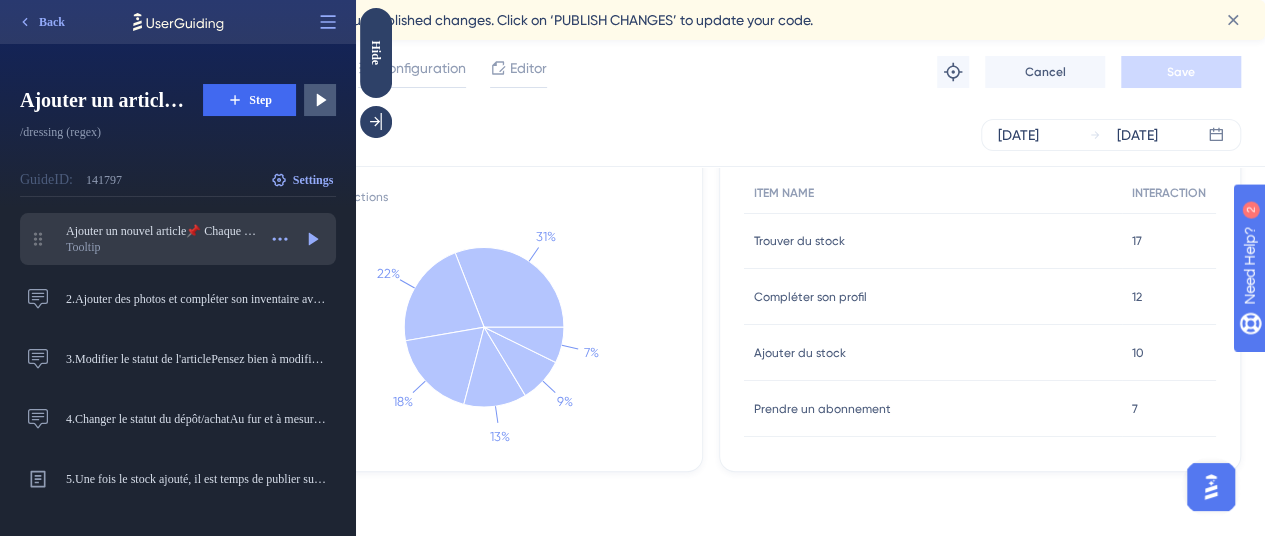 click on "Tooltip" at bounding box center (161, 247) 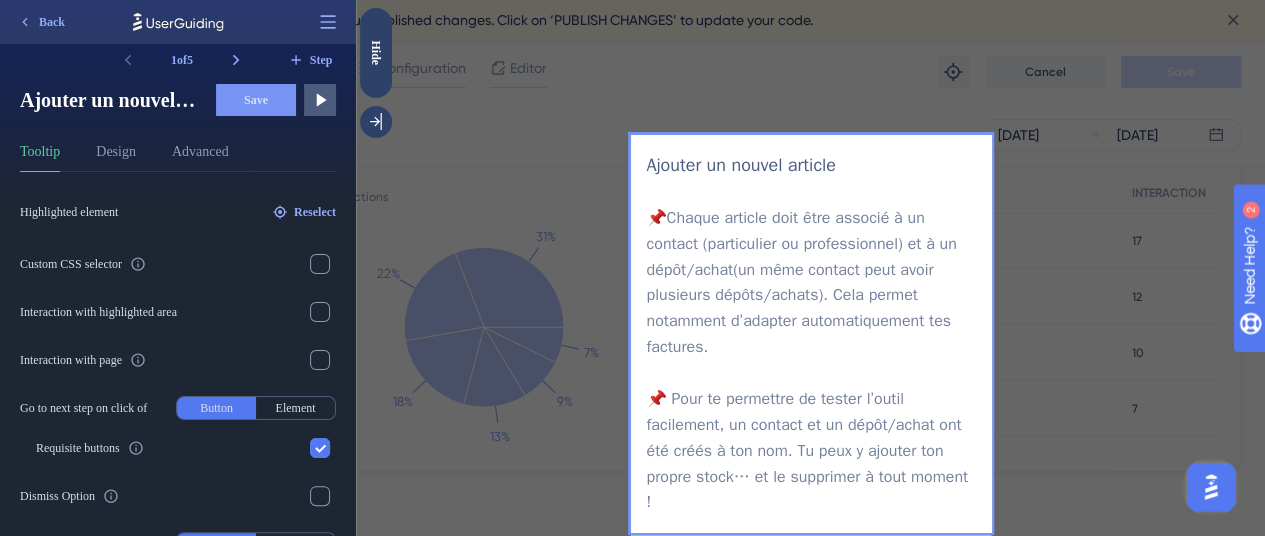 scroll, scrollTop: 72, scrollLeft: 0, axis: vertical 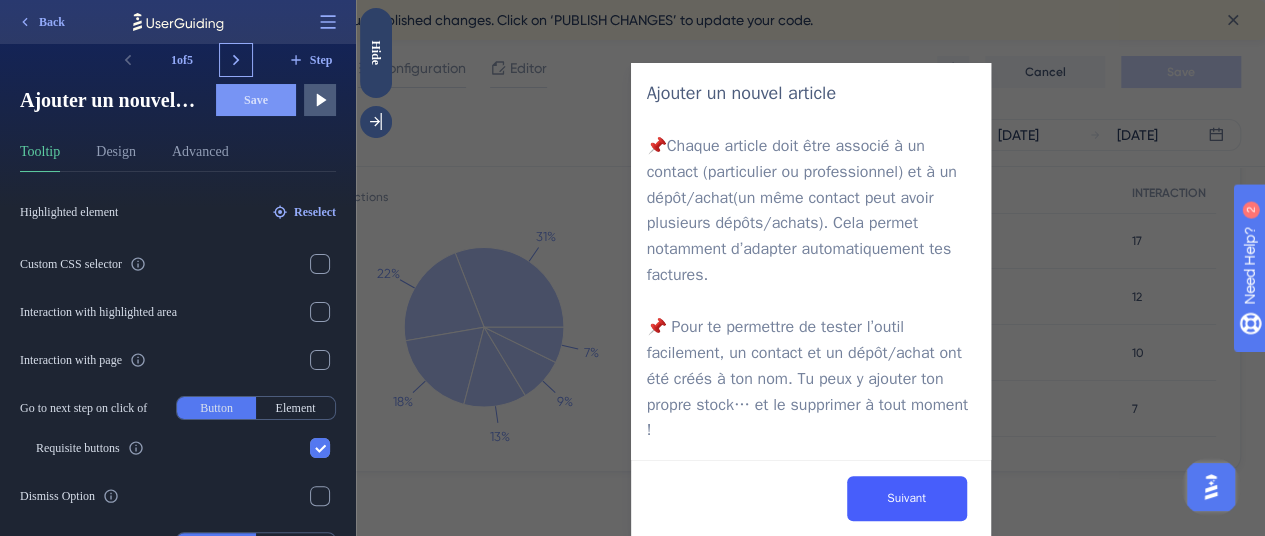 click 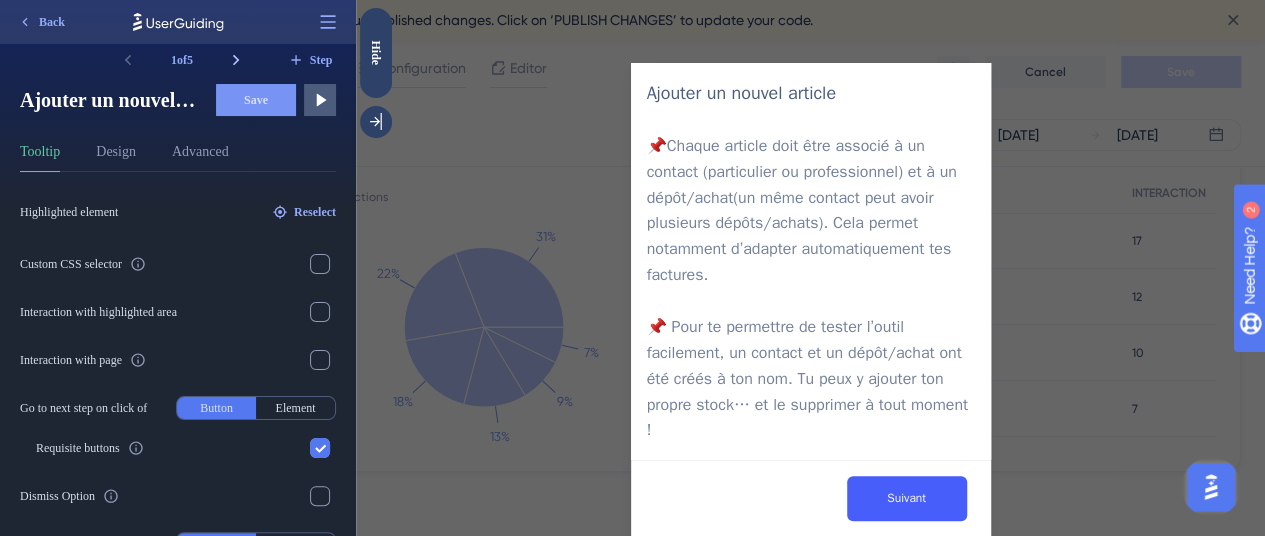 scroll, scrollTop: 228, scrollLeft: 0, axis: vertical 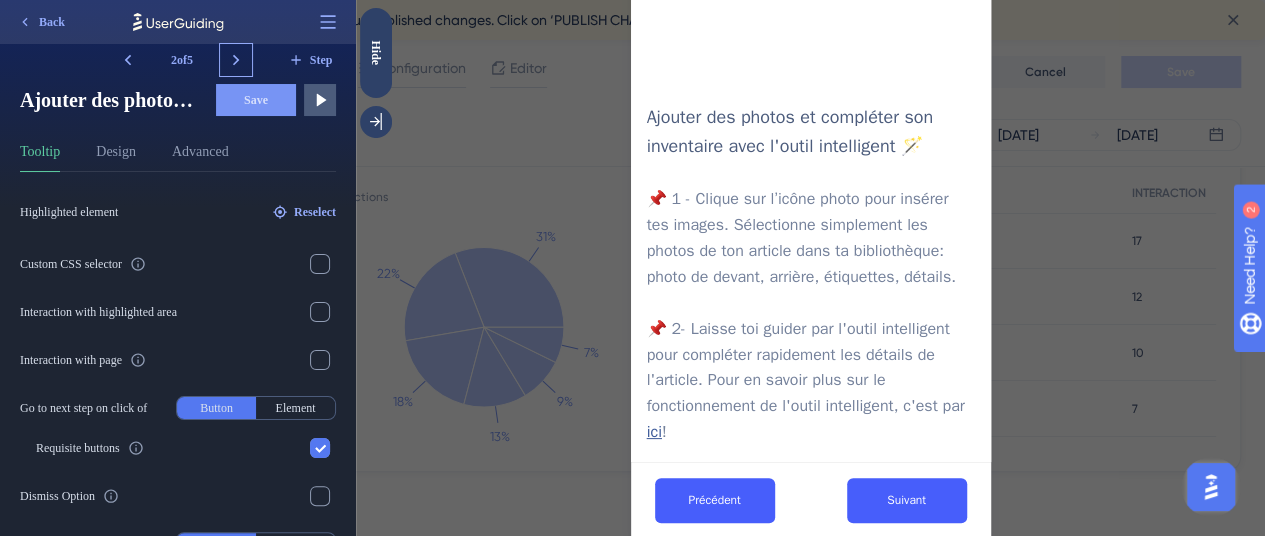 click 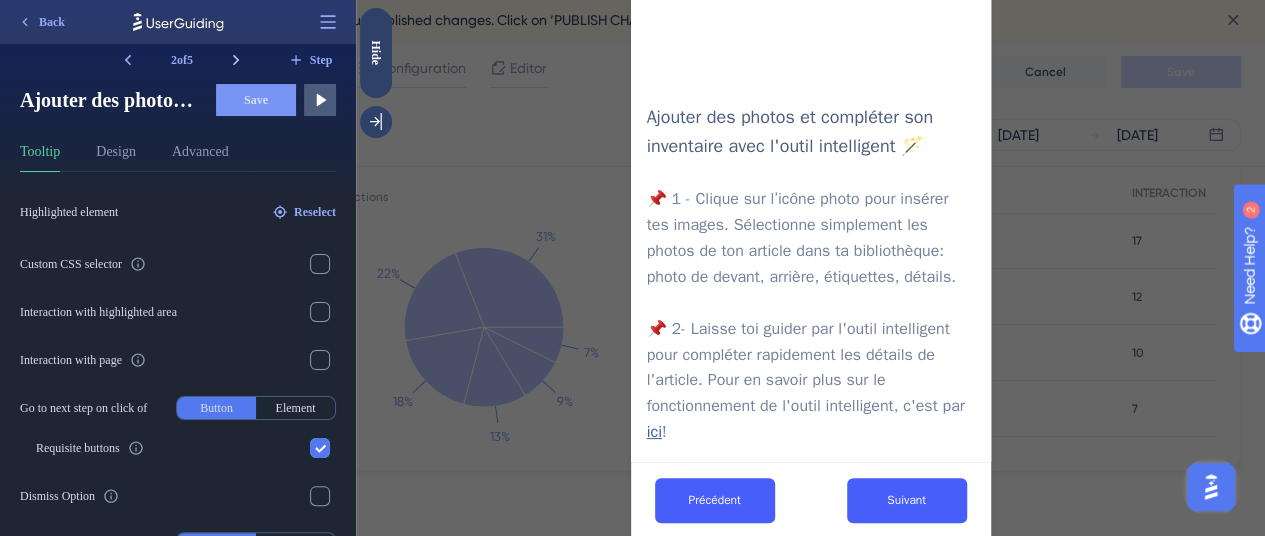 scroll, scrollTop: 0, scrollLeft: 0, axis: both 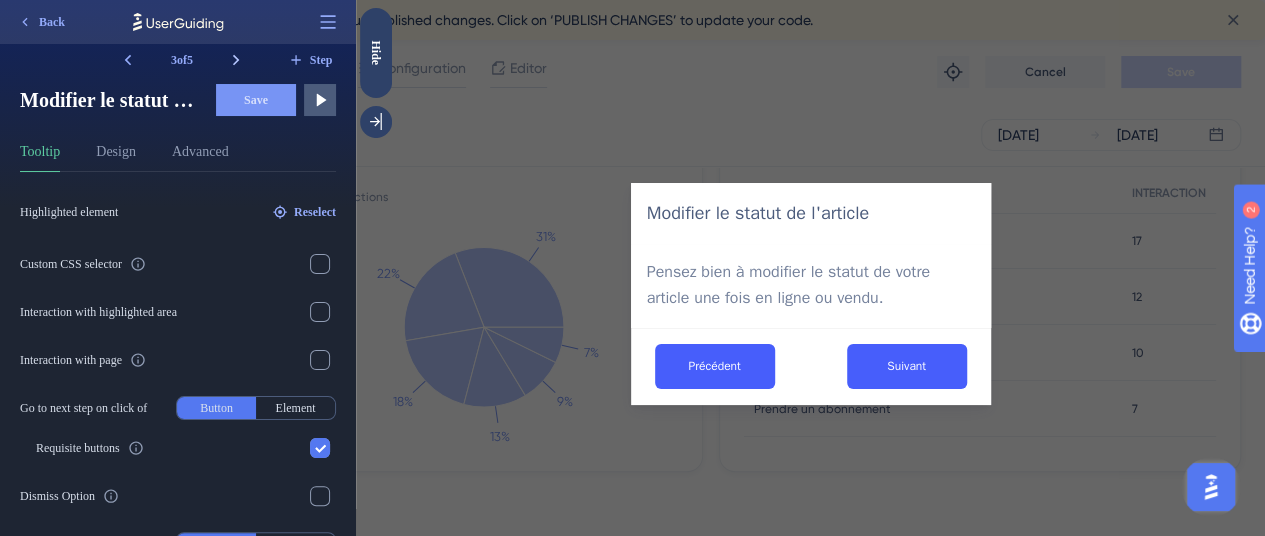 click 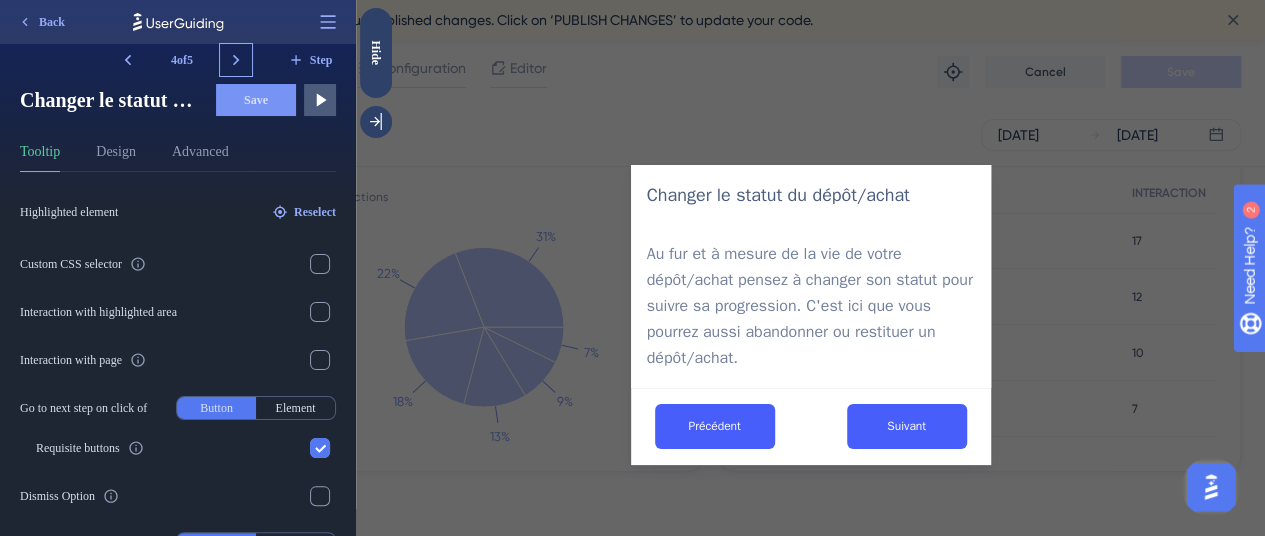 click 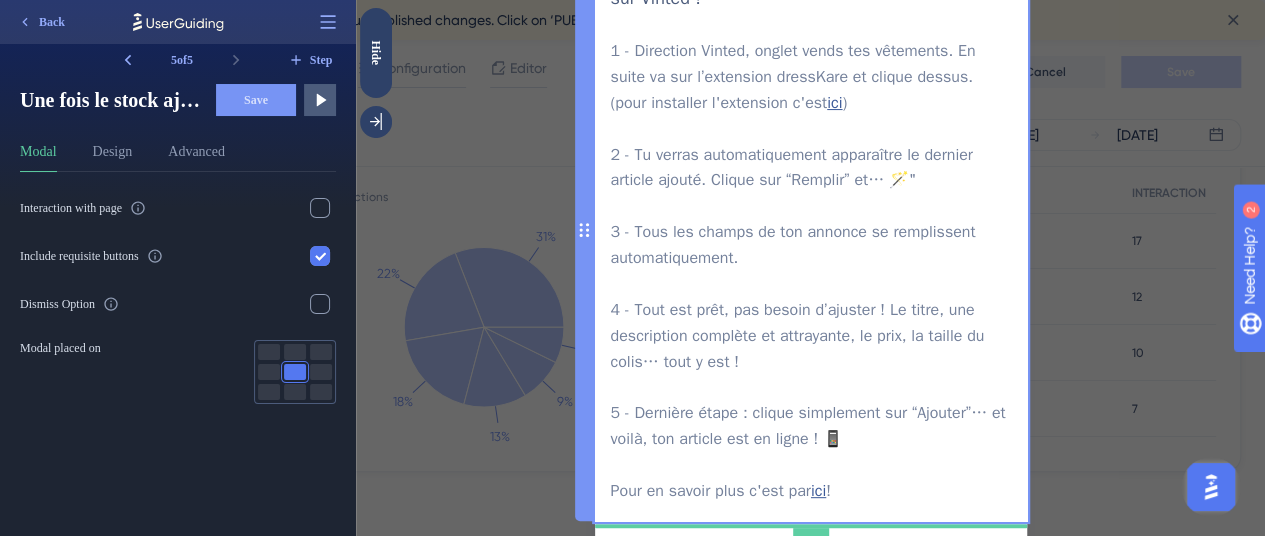 scroll, scrollTop: 178, scrollLeft: 0, axis: vertical 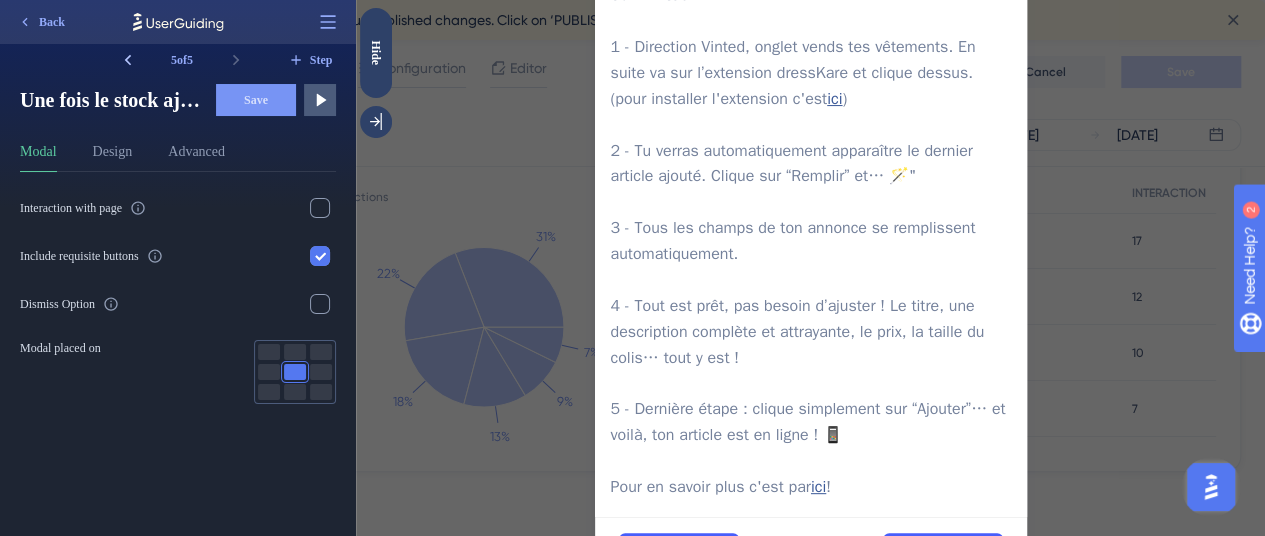 click 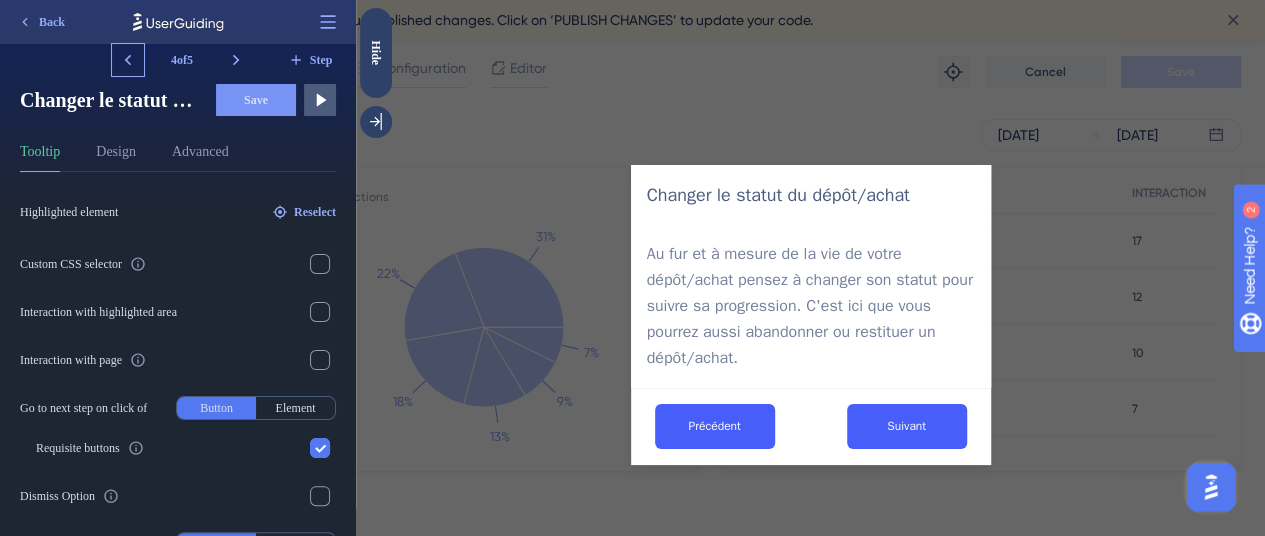 click 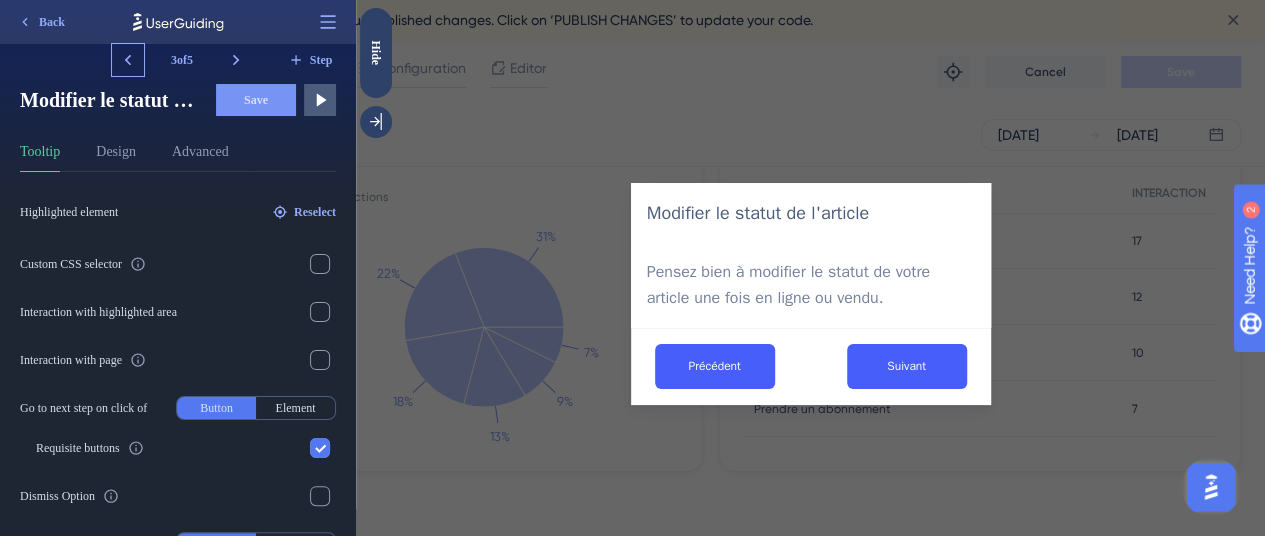 click 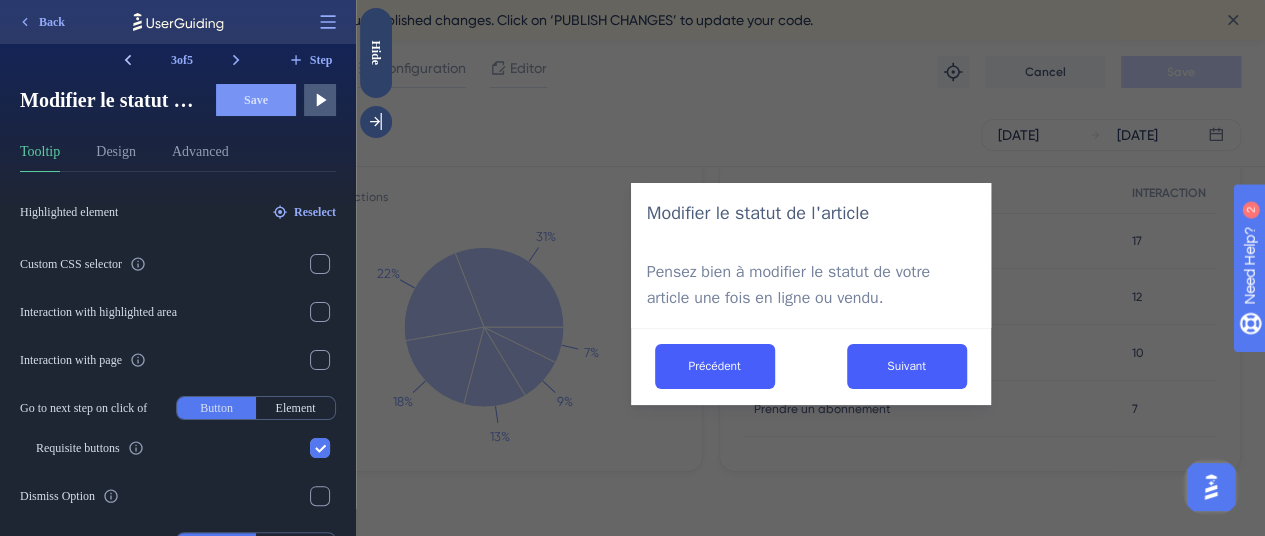 scroll, scrollTop: 228, scrollLeft: 0, axis: vertical 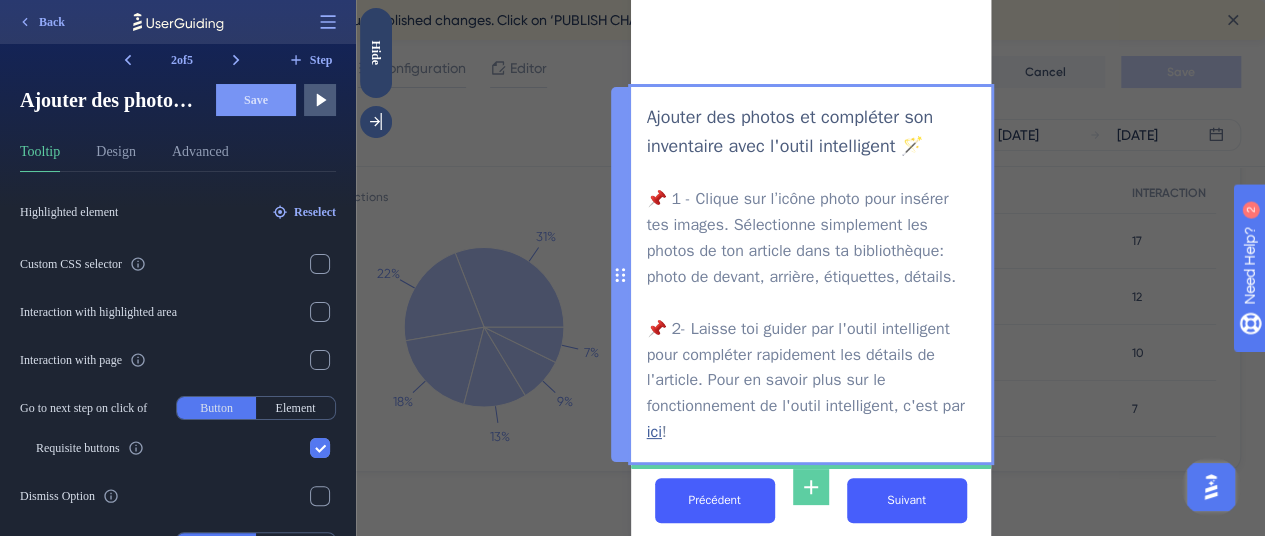 click on "Ajouter des photos et compléter son inventaire avec l'outil intelligent 🪄 📌 1 - Clique sur l’icône photo pour insérer tes images. Sélectionne simplement les photos de ton article dans ta bibliothèque: photo de devant, arrière, étiquettes, détails.  📌 2- Laisse toi guider par l'outil intelligent pour compléter rapidement les détails de l'article. Pour en savoir plus sur le fonctionnement de l'outil intelligent, c'est par  ici  !" at bounding box center (811, 274) 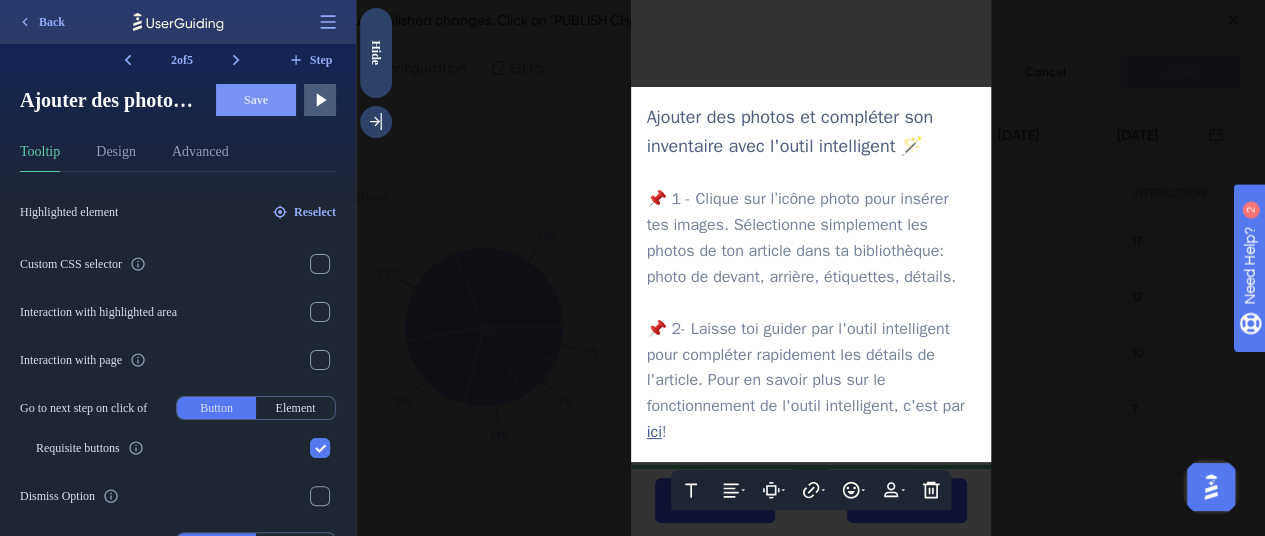 scroll, scrollTop: 228, scrollLeft: 0, axis: vertical 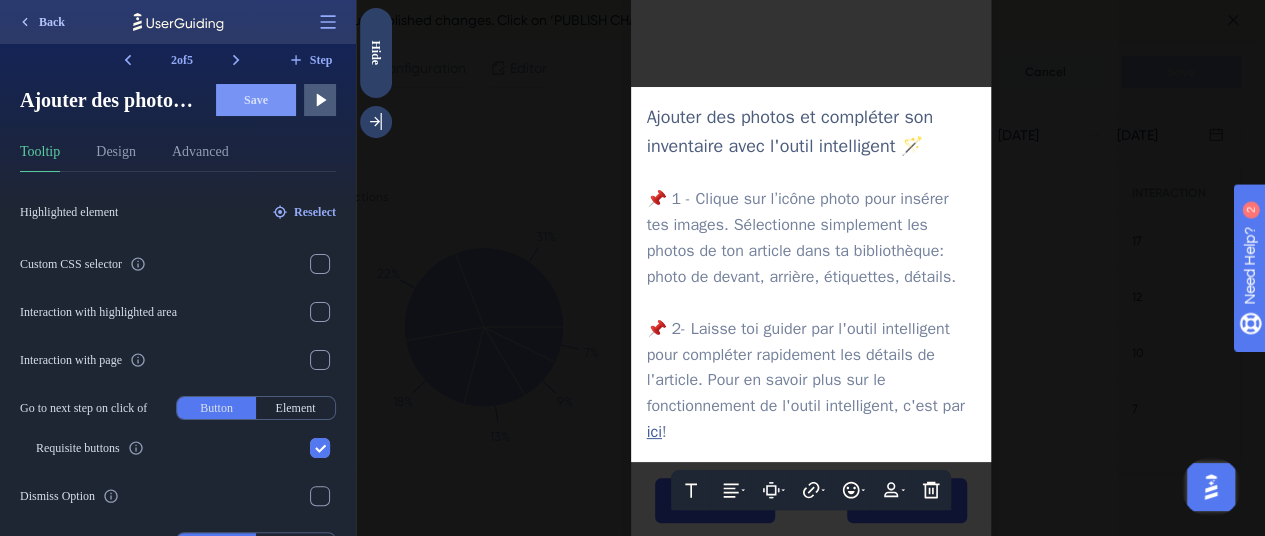 click 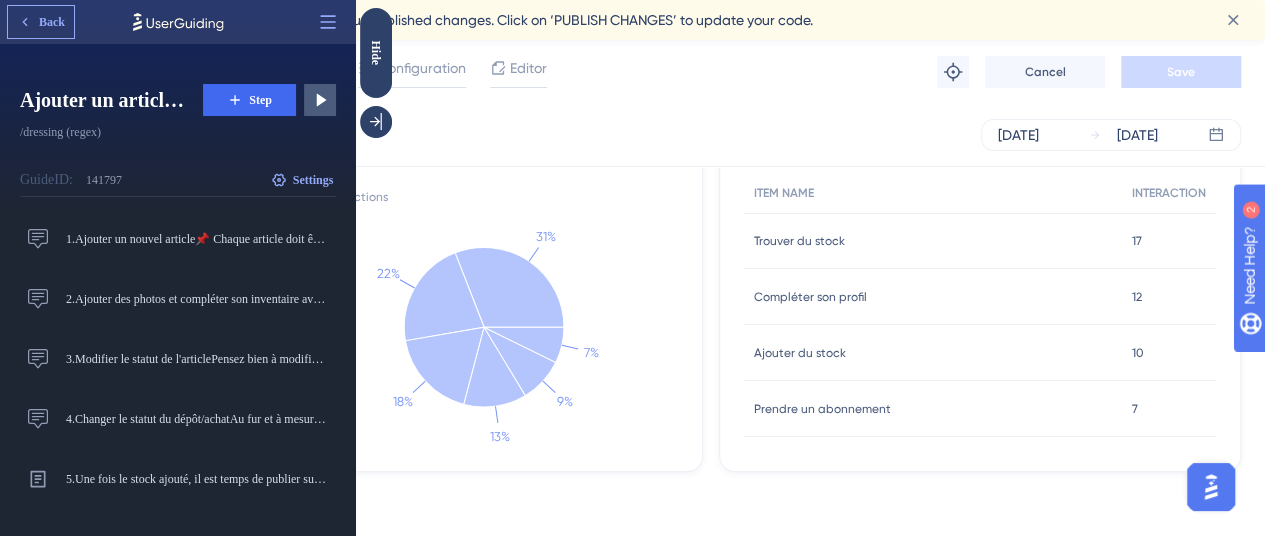 click on "Back" at bounding box center [41, 22] 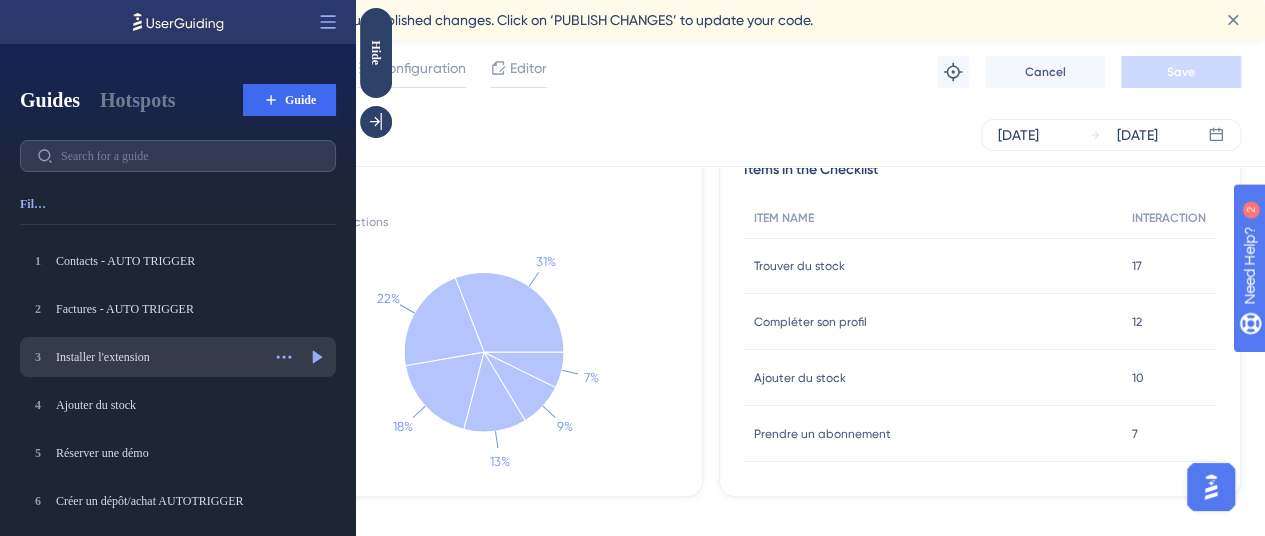 scroll, scrollTop: 545, scrollLeft: 0, axis: vertical 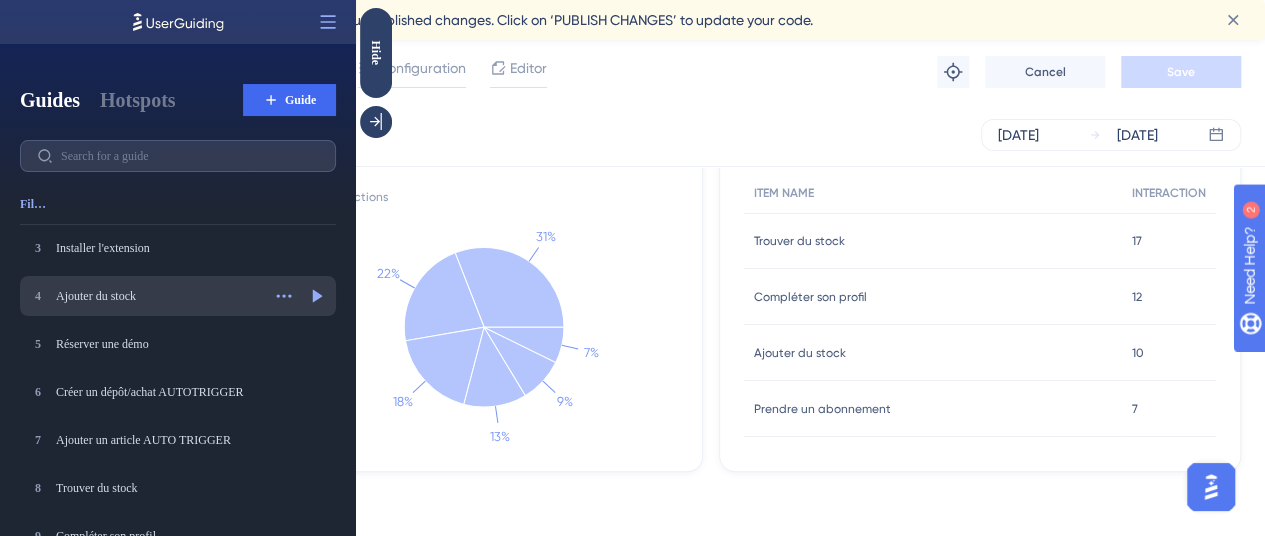click on "Ajouter du stock" at bounding box center (158, 296) 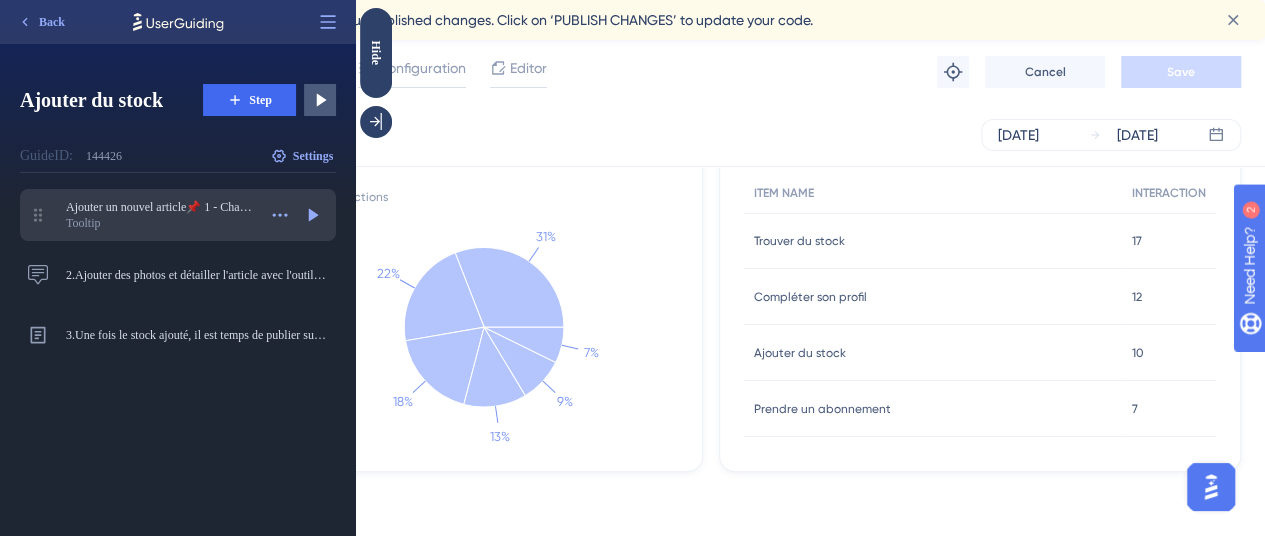 click on "Tooltip" at bounding box center (161, 223) 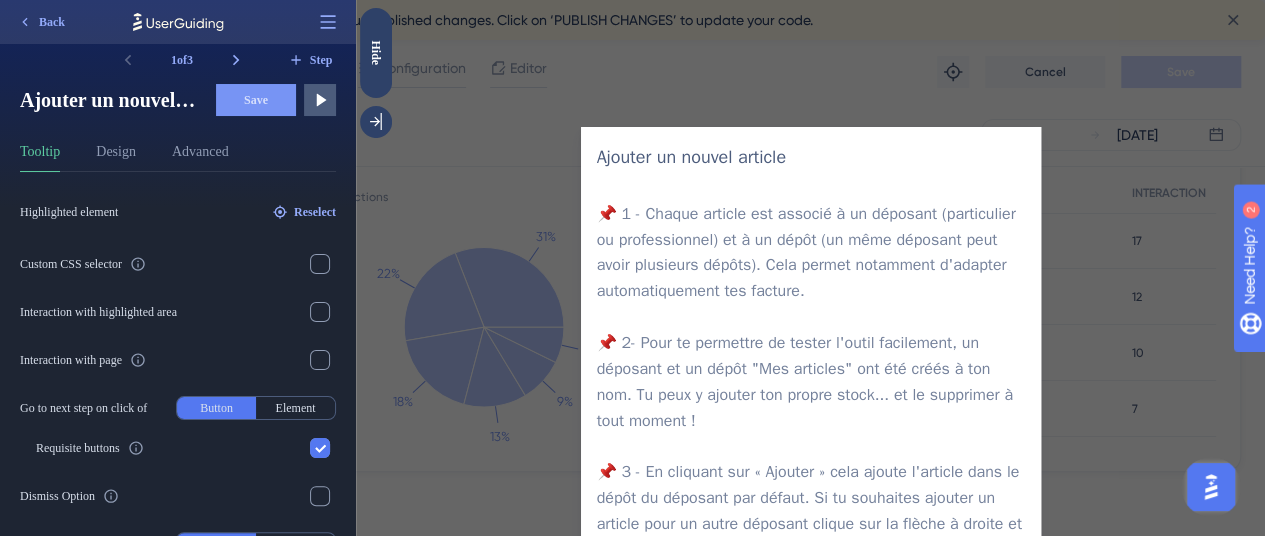 scroll, scrollTop: 120, scrollLeft: 0, axis: vertical 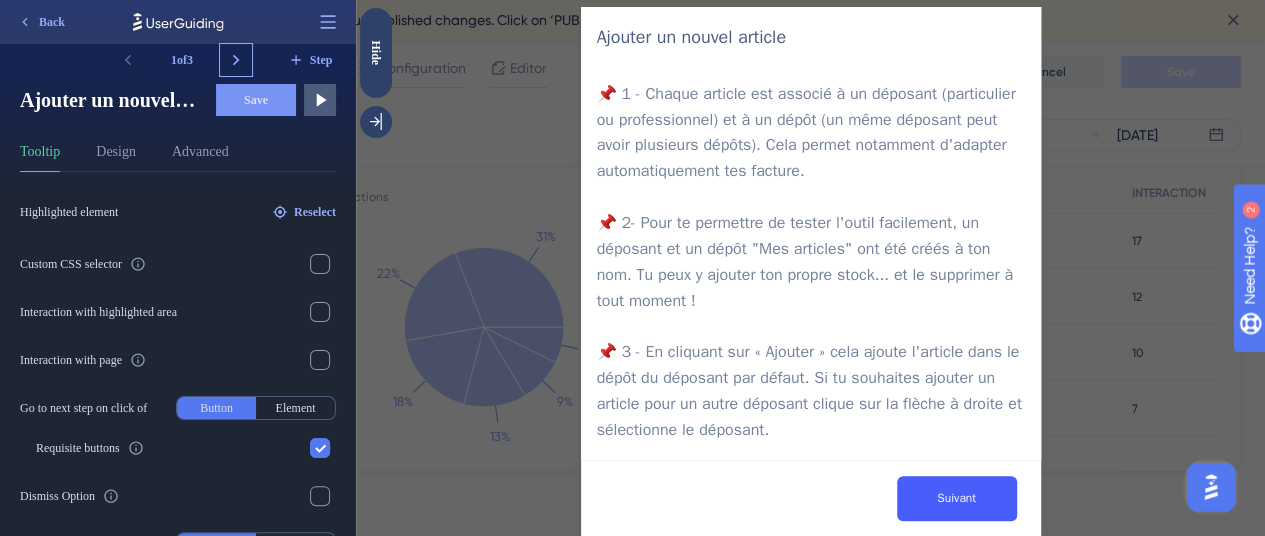 click 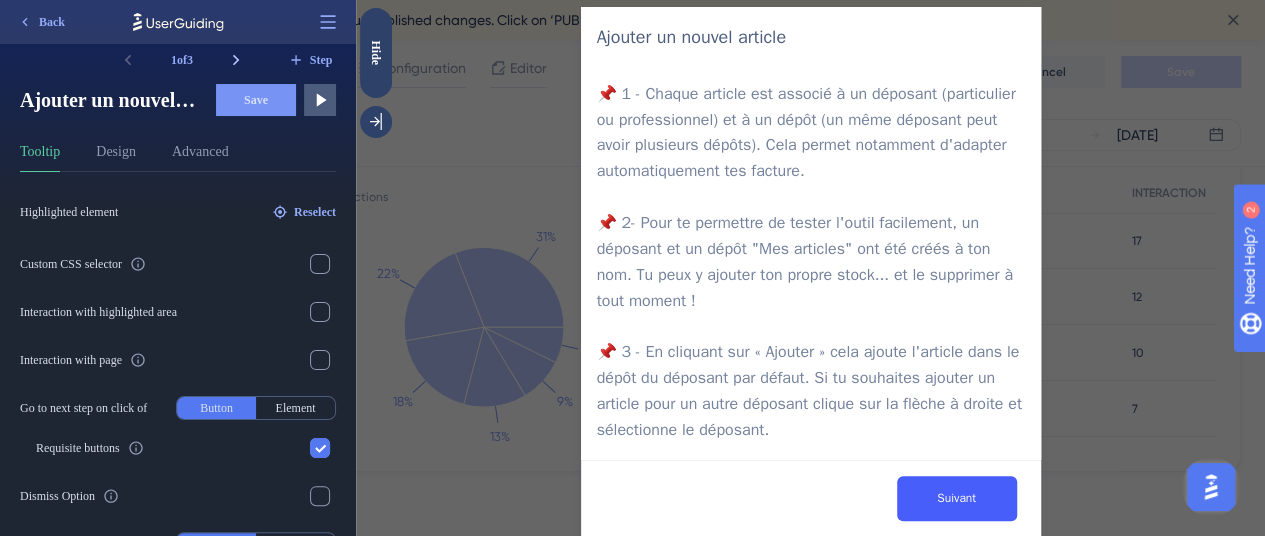 scroll, scrollTop: 75, scrollLeft: 0, axis: vertical 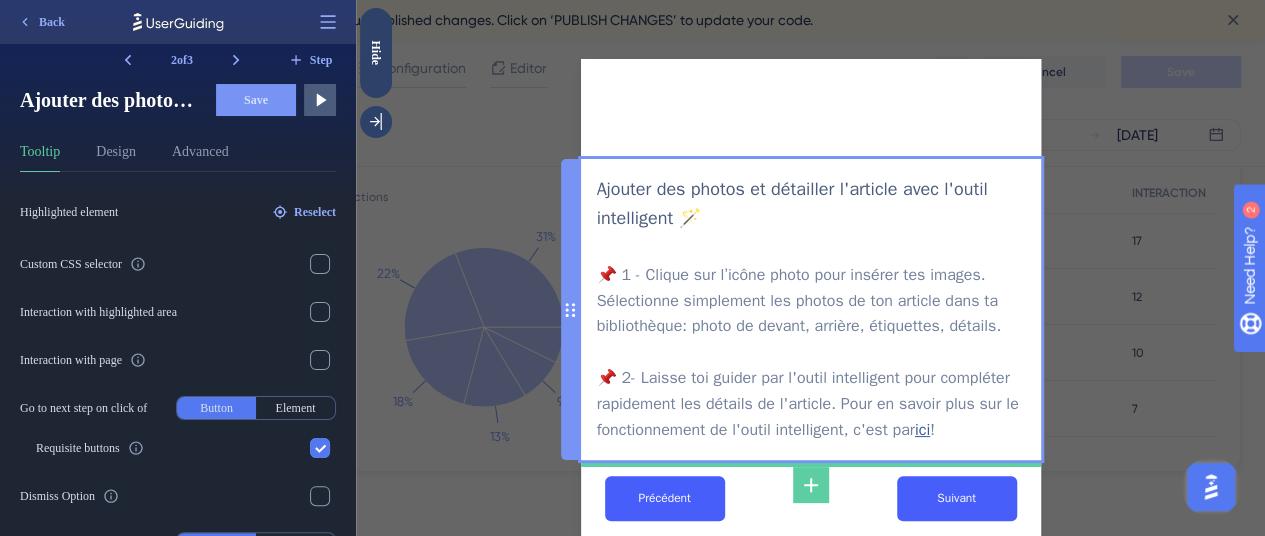 click on "Ajouter des photos et détailler l'article avec l'outil intelligent 🪄 📌 1 - Clique sur l’icône photo pour insérer tes images. Sélectionne simplement les photos de ton article dans ta bibliothèque: photo de devant, arrière, étiquettes, détails. 📌 2- Laisse toi guider par l'outil intelligent pour compléter rapidement les détails de l'article. Pour en savoir plus sur le fonctionnement de l'outil intelligent, c'est par  ici  !" at bounding box center [811, 309] 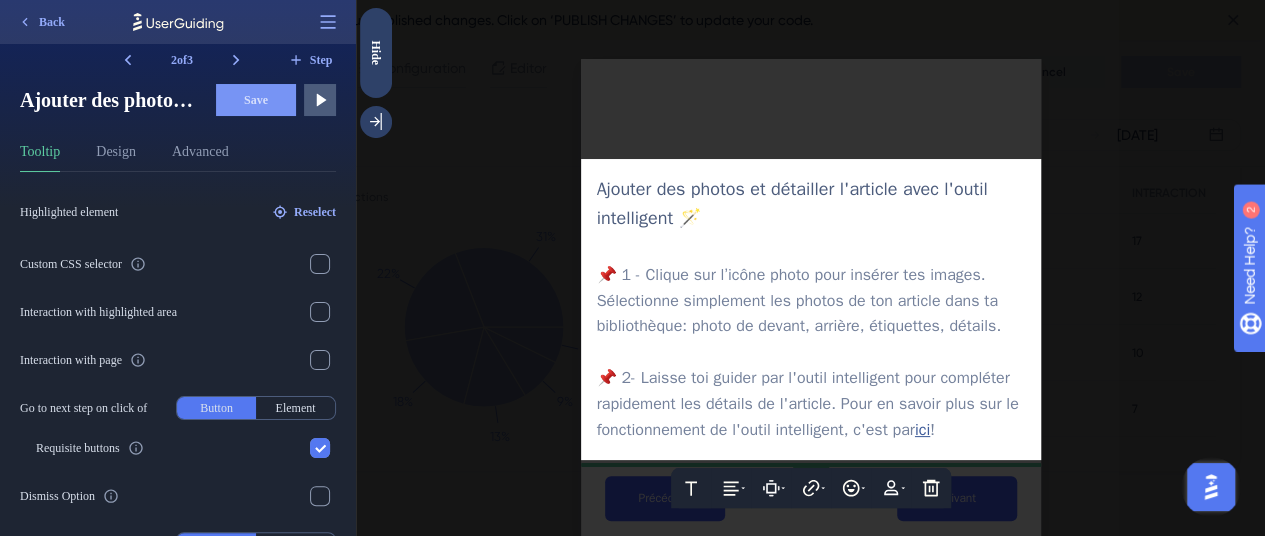 click on "📌 2- Laisse toi guider par l'outil intelligent pour compléter rapidement les détails de l'article. Pour en savoir plus sur le fonctionnement de l'outil intelligent, c'est par" at bounding box center [810, 404] 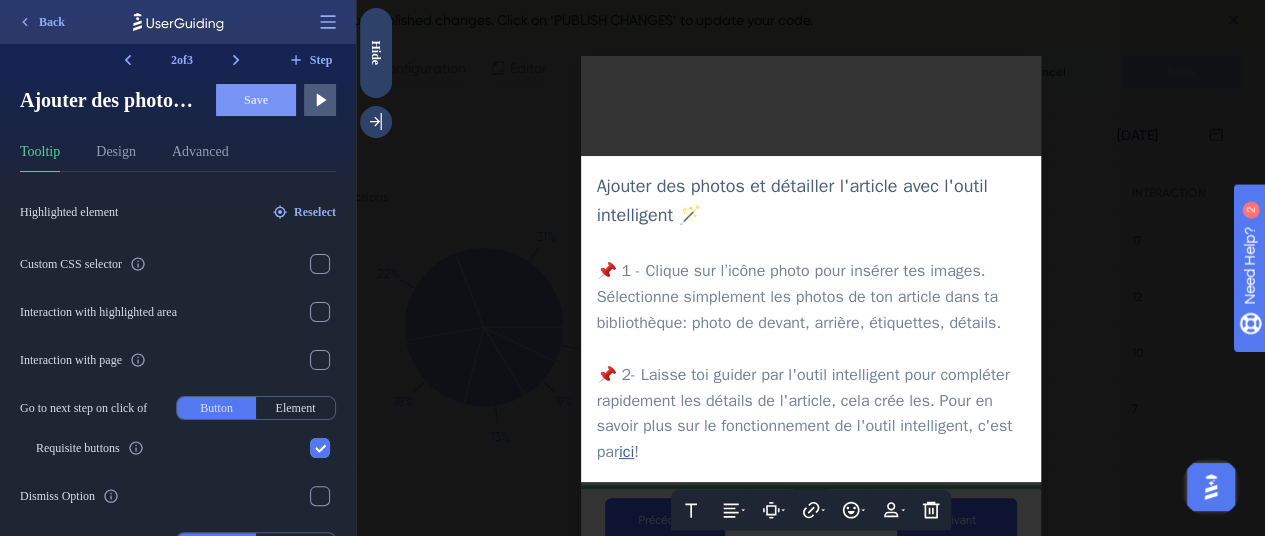 scroll, scrollTop: 71, scrollLeft: 0, axis: vertical 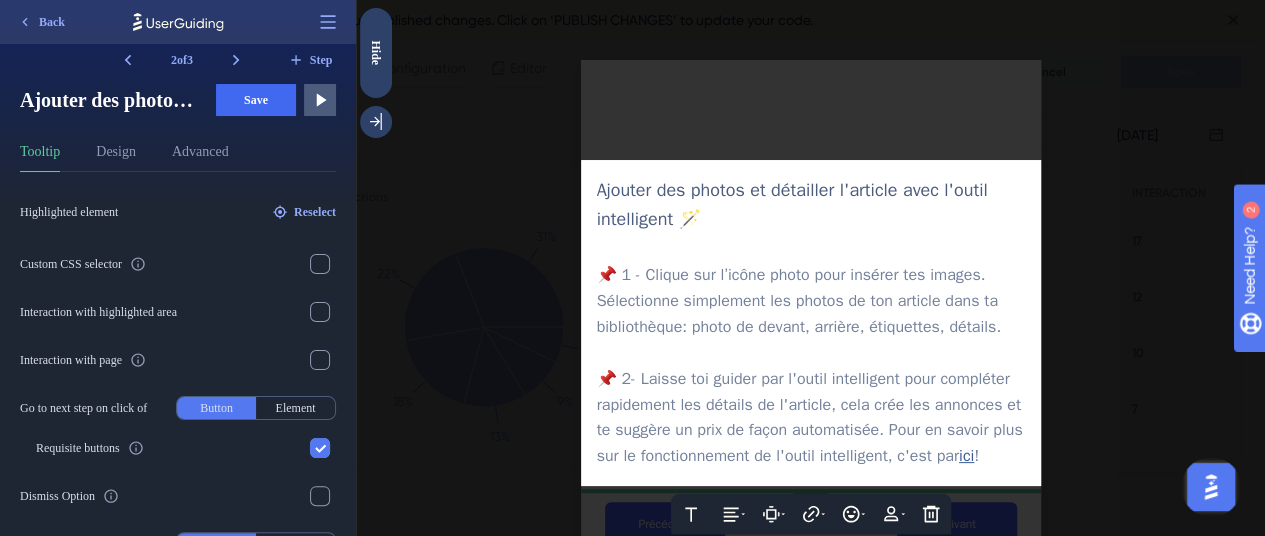 click on "📌 2- Laisse toi guider par l'outil intelligent pour compléter rapidement les détails de l'article, cela crée les annonces et te suggère un prix de façon automatisée. Pour en savoir plus sur le fonctionnement de l'outil intelligent, c'est par" at bounding box center [812, 418] 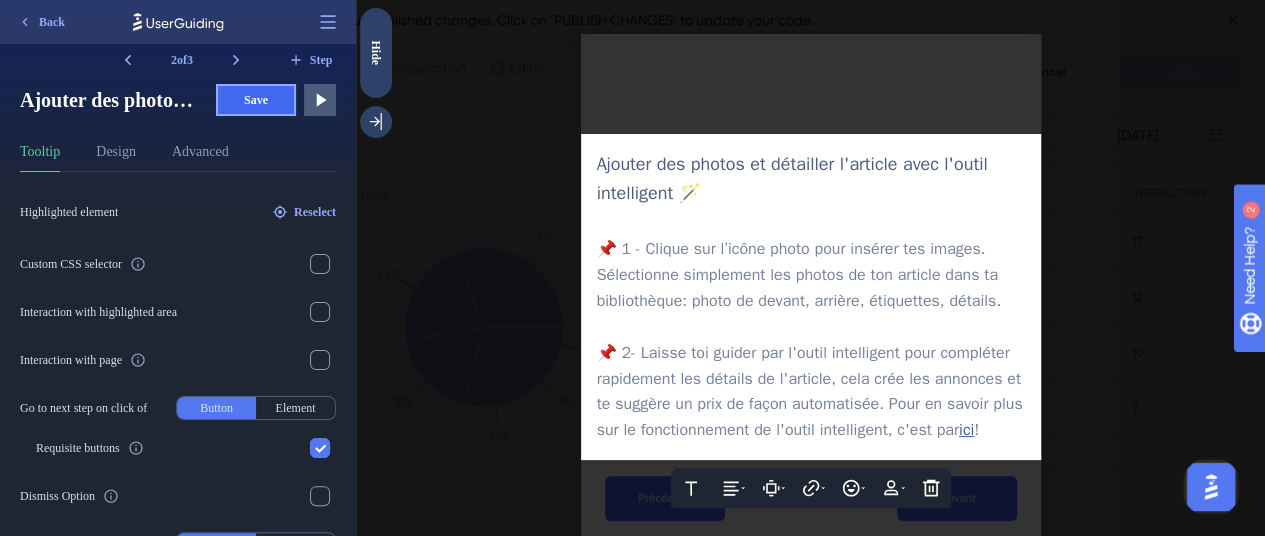 click on "Save" at bounding box center [256, 100] 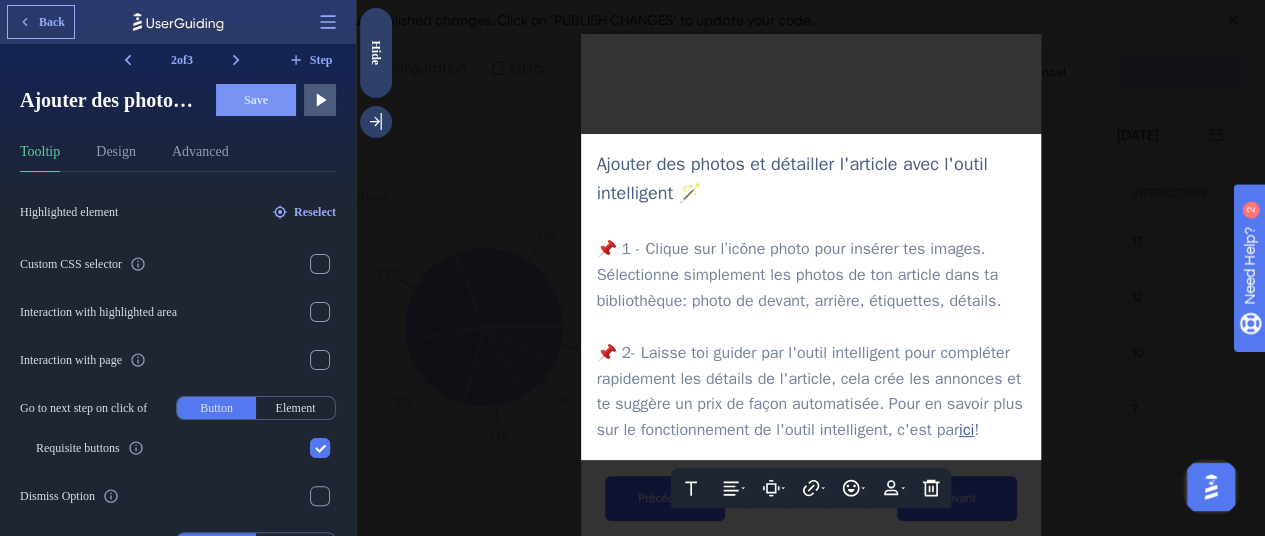 click on "Back" at bounding box center (41, 22) 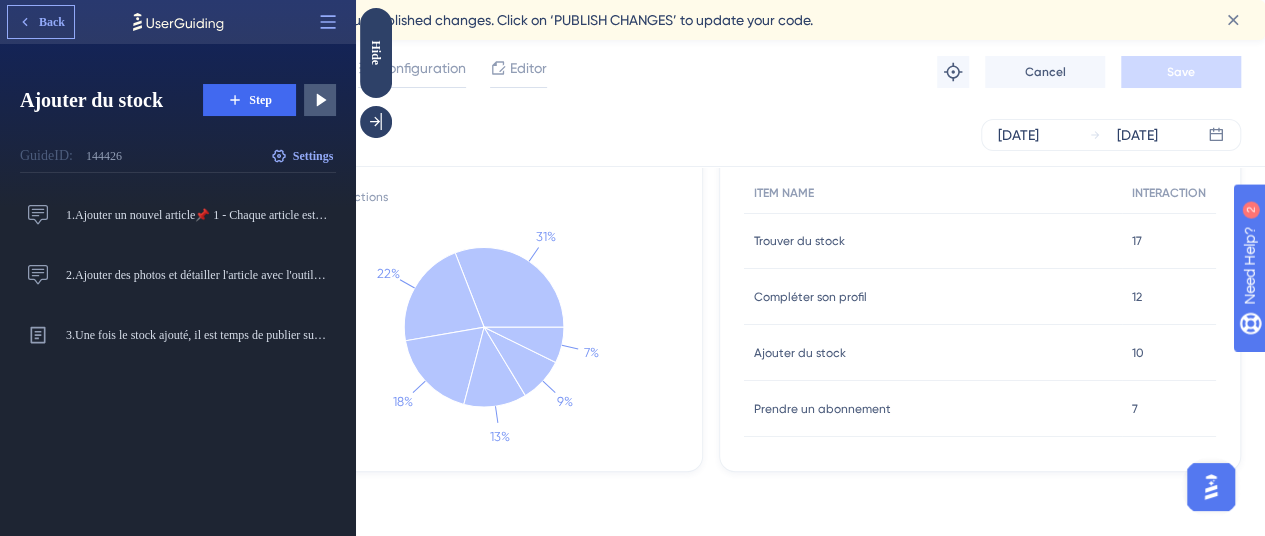 click on "Back" at bounding box center (41, 22) 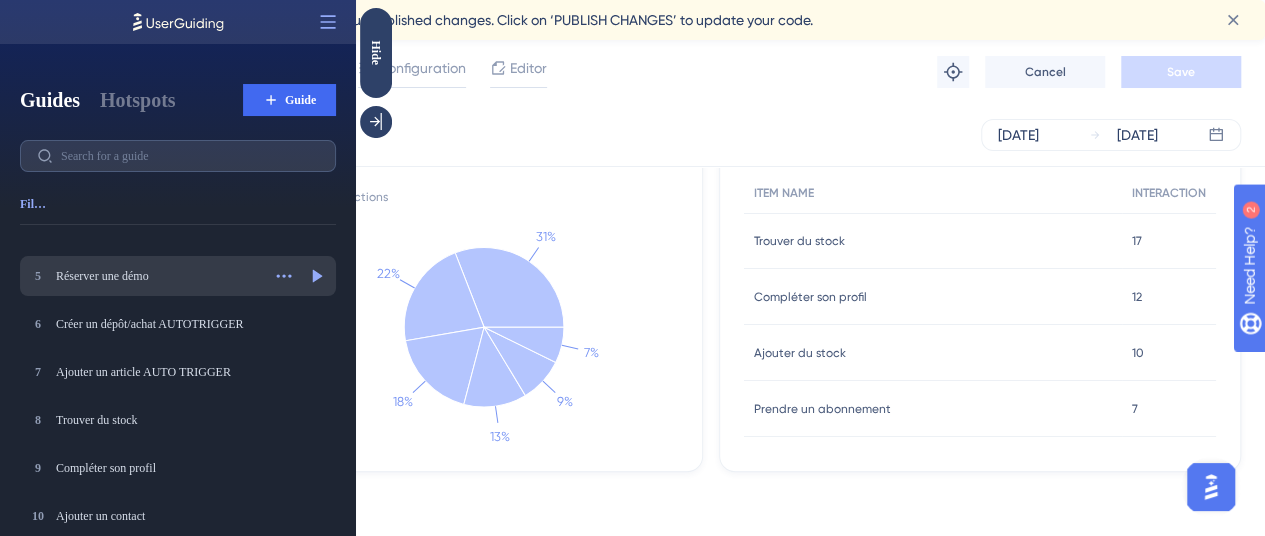 scroll, scrollTop: 0, scrollLeft: 0, axis: both 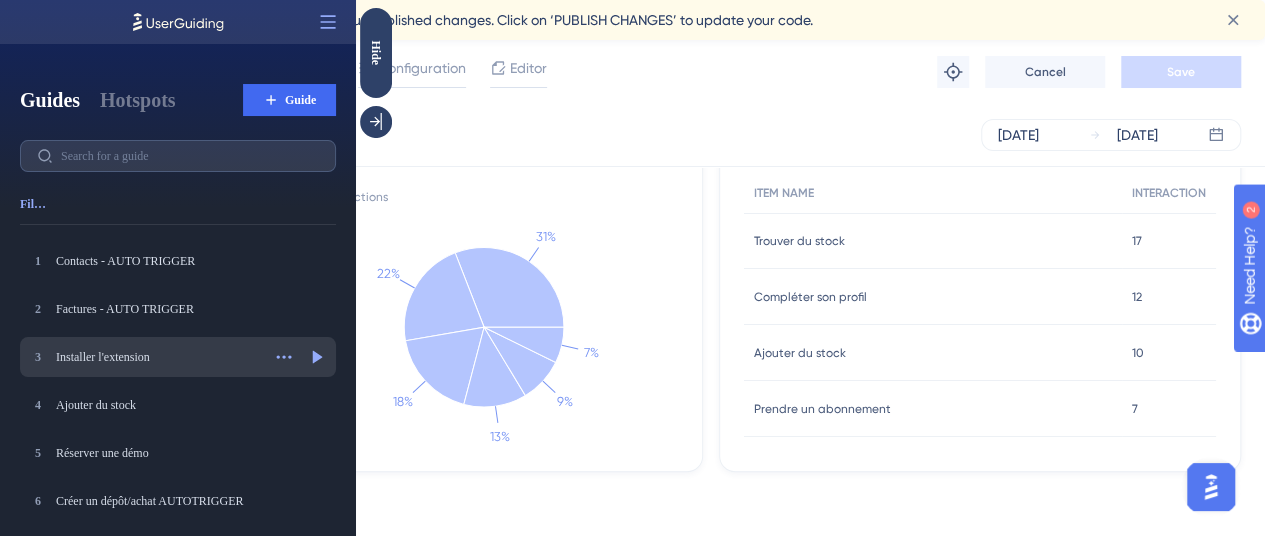 click on "Installer l'extension" at bounding box center (158, 357) 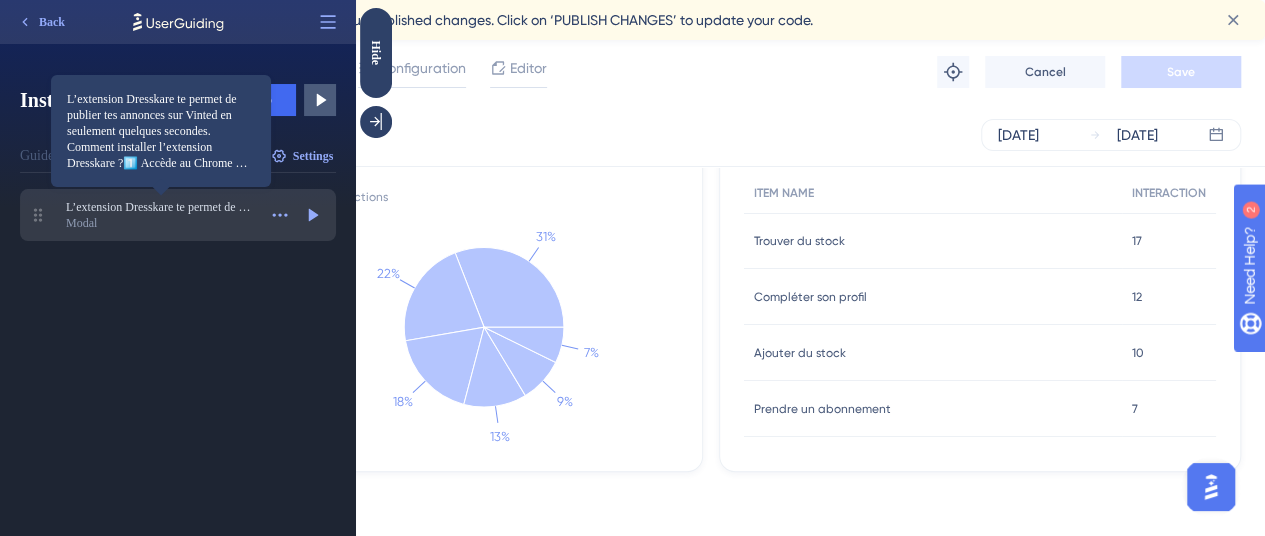 click on "L’extension Dresskare te permet de publier tes annonces sur Vinted en seulement quelques secondes. Comment installer l’extension Dresskare ?1️⃣ Accède au Chrome Web Store : rend-toi sur le chrome web store ou cherche directement Extension Dresskare sur Google.2️⃣ Ajoute à Google Chrome : clique sur “Ajouter”, et l’extension sera automatiquement installée. Épingle l’extension pour un accès rapide : l’icône Dresskare apparaîtra dans la barre de ton navigateur." at bounding box center [161, 207] 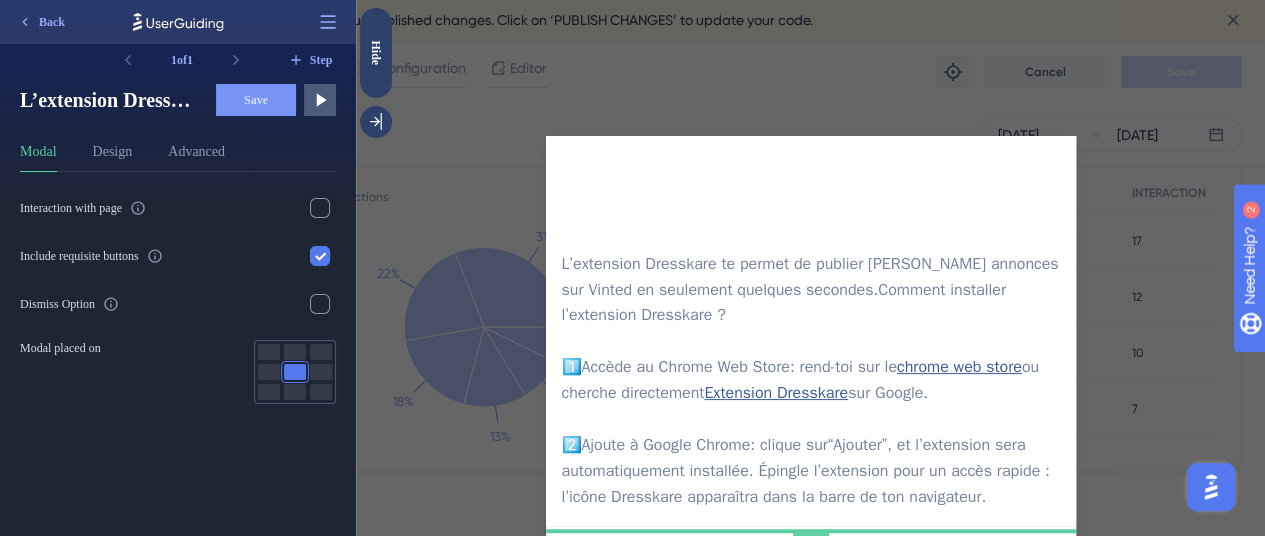 scroll, scrollTop: 88, scrollLeft: 0, axis: vertical 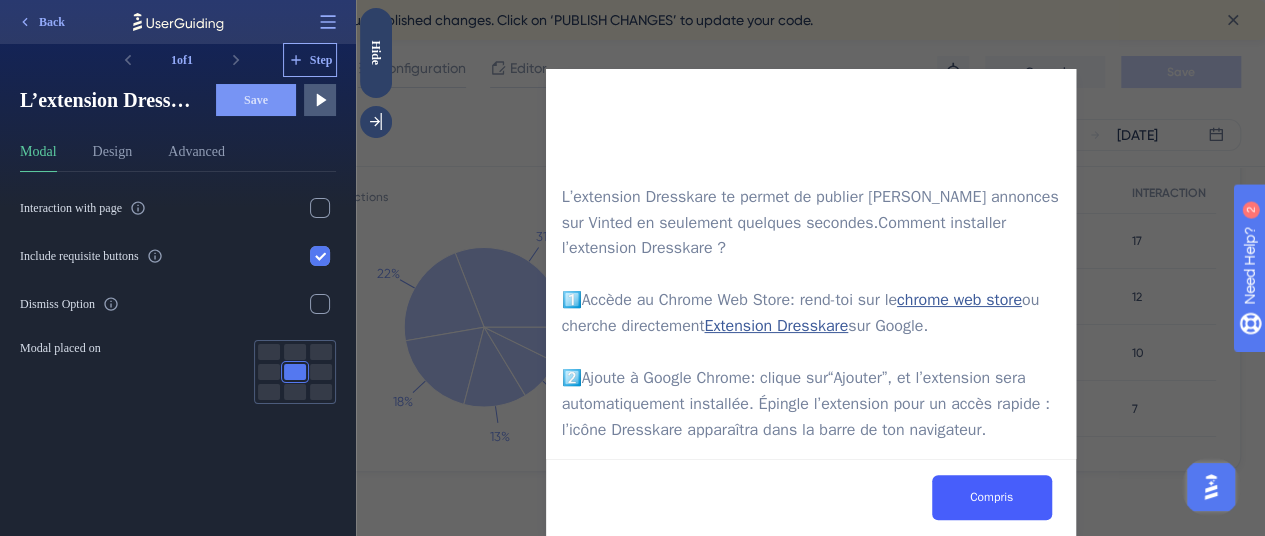 click on "Step" at bounding box center (321, 60) 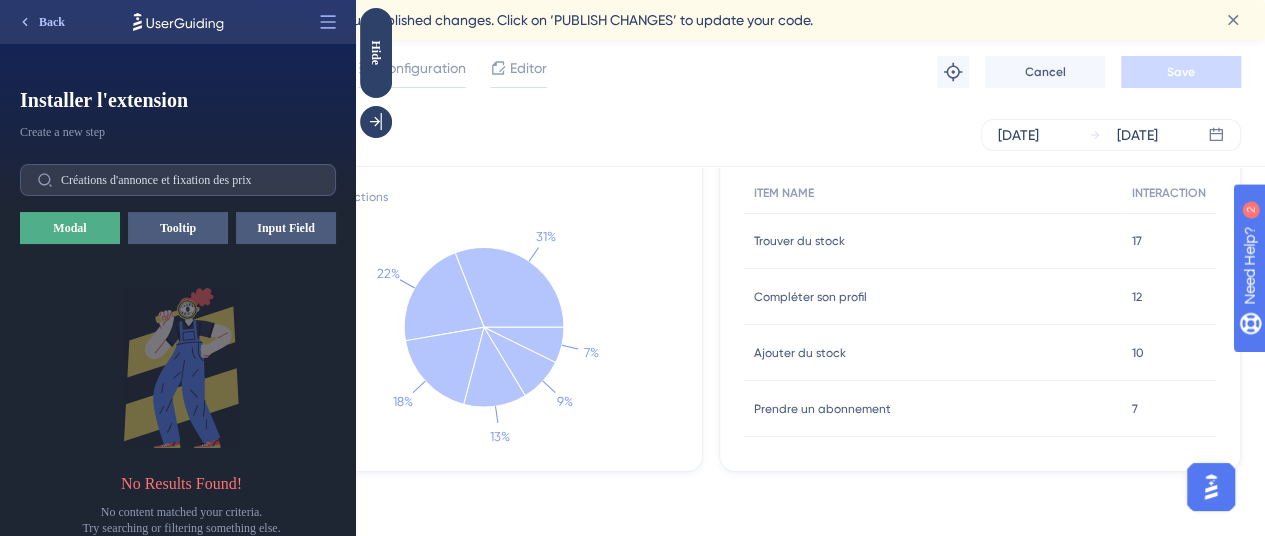 click on "Back" at bounding box center [52, 22] 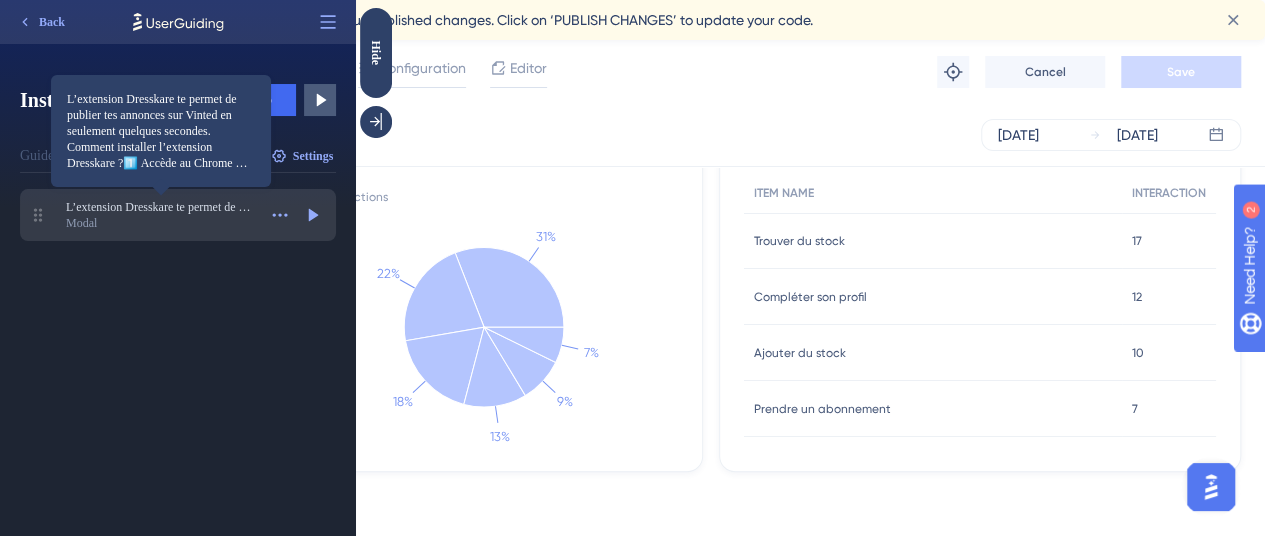 click on "L’extension Dresskare te permet de publier tes annonces sur Vinted en seulement quelques secondes. Comment installer l’extension Dresskare ?1️⃣ Accède au Chrome Web Store : rend-toi sur le chrome web store ou cherche directement Extension Dresskare sur Google.2️⃣ Ajoute à Google Chrome : clique sur “Ajouter”, et l’extension sera automatiquement installée. Épingle l’extension pour un accès rapide : l’icône Dresskare apparaîtra dans la barre de ton navigateur." at bounding box center [161, 207] 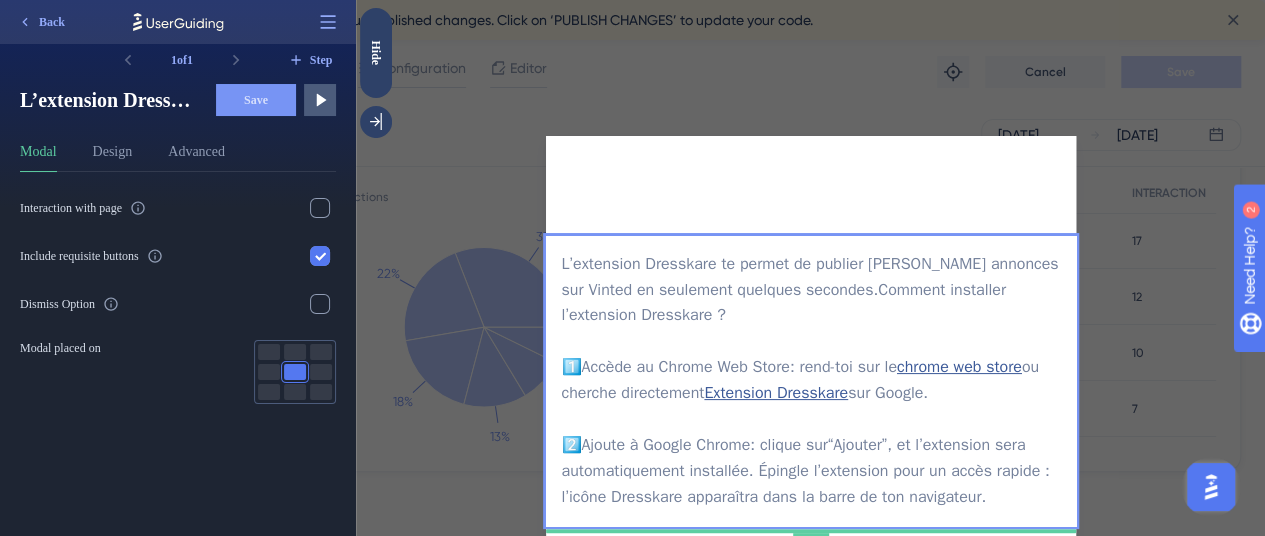 scroll, scrollTop: 88, scrollLeft: 0, axis: vertical 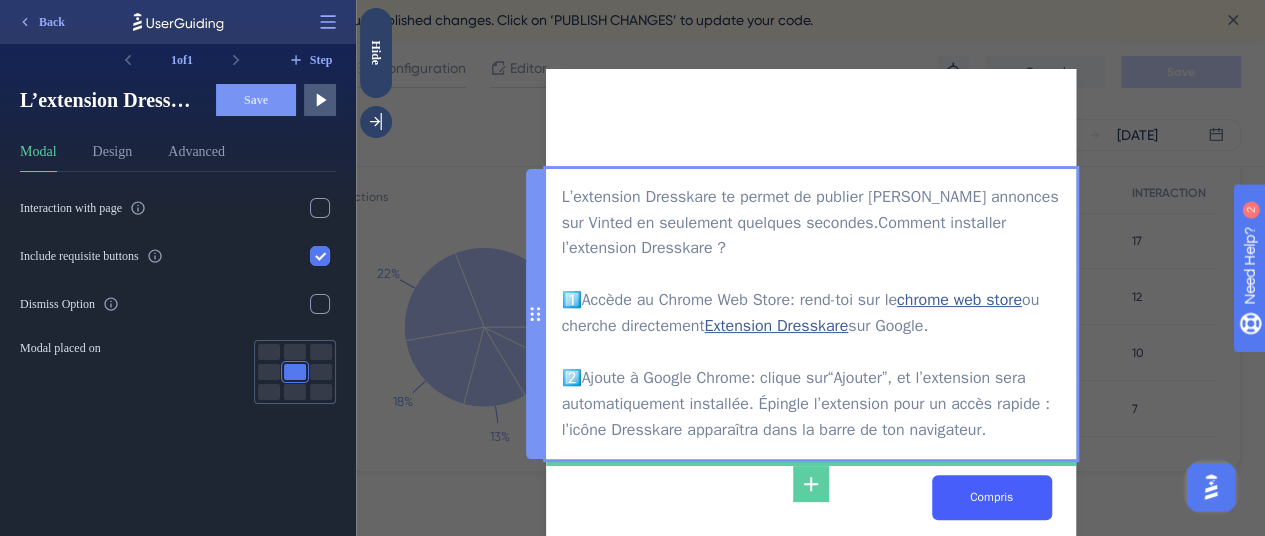 click on "L’extension Dresskare te permet de   publier tes annonces sur Vinted en seulement quelques secondes.  Comment installer l’extension Dresskare ? 1️⃣  Accède au Chrome Web Store  : rend-toi sur le  chrome web store  ou cherche directement  Extension Dresskare  sur Google. 2️⃣  Ajoute à Google Chrome  : clique sur  “Ajouter” , et l’extension sera automatiquement installée. Épingle l’extension pour un accès rapide : l’icône Dresskare apparaîtra dans la barre de ton navigateur." at bounding box center [811, 314] 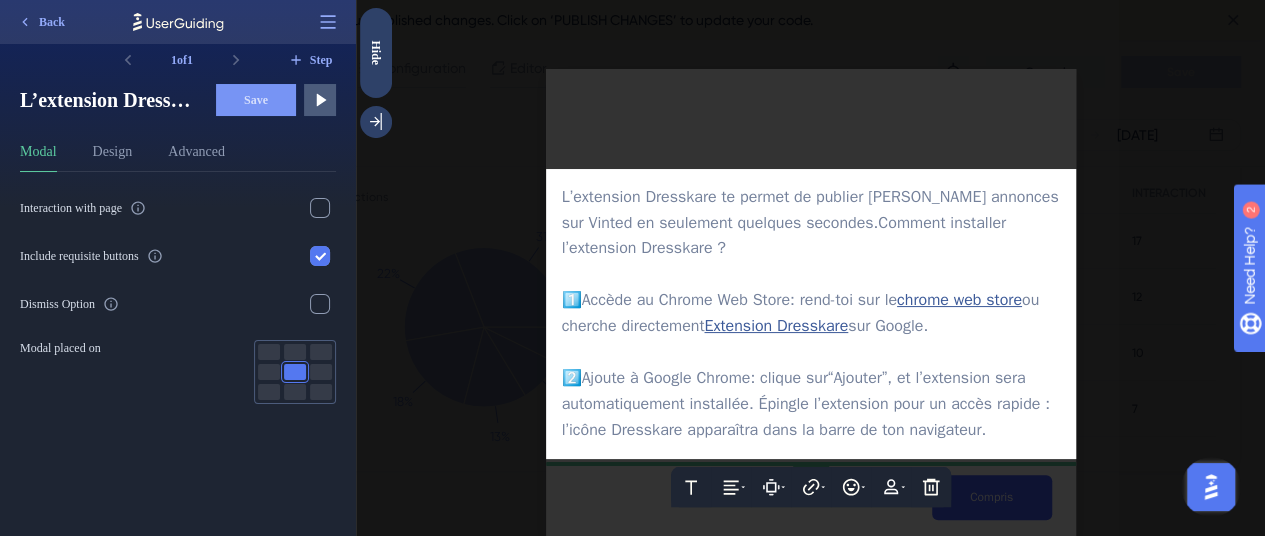 click on "2️⃣  Ajoute à Google Chrome  : clique sur  “Ajouter” , et l’extension sera automatiquement installée. Épingle l’extension pour un accès rapide : l’icône Dresskare apparaîtra dans la barre de ton navigateur." at bounding box center (811, 405) 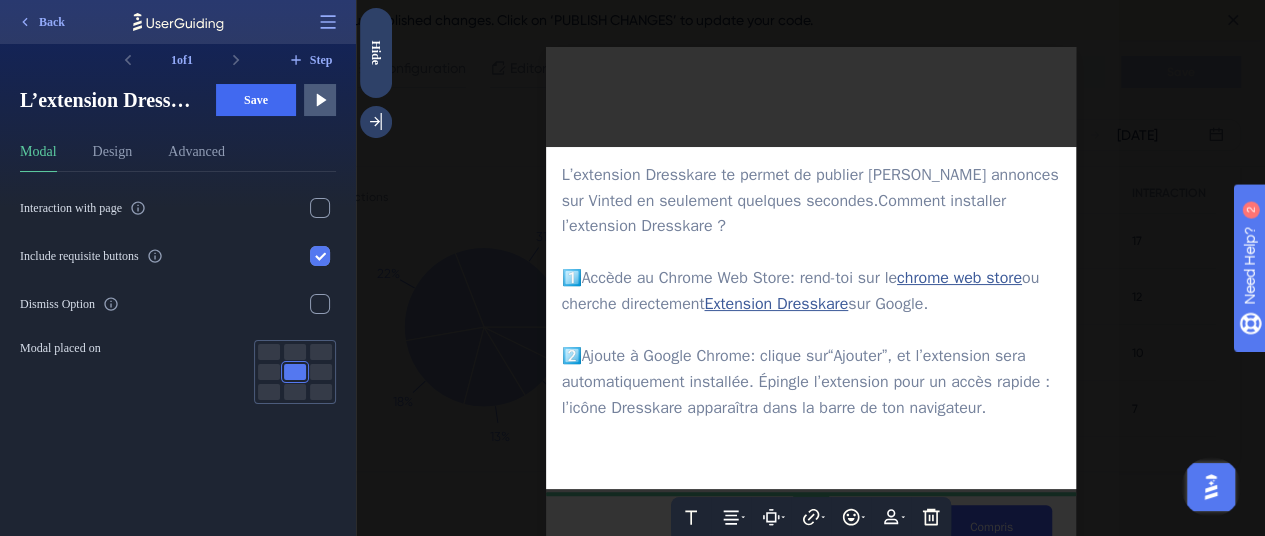 scroll, scrollTop: 134, scrollLeft: 0, axis: vertical 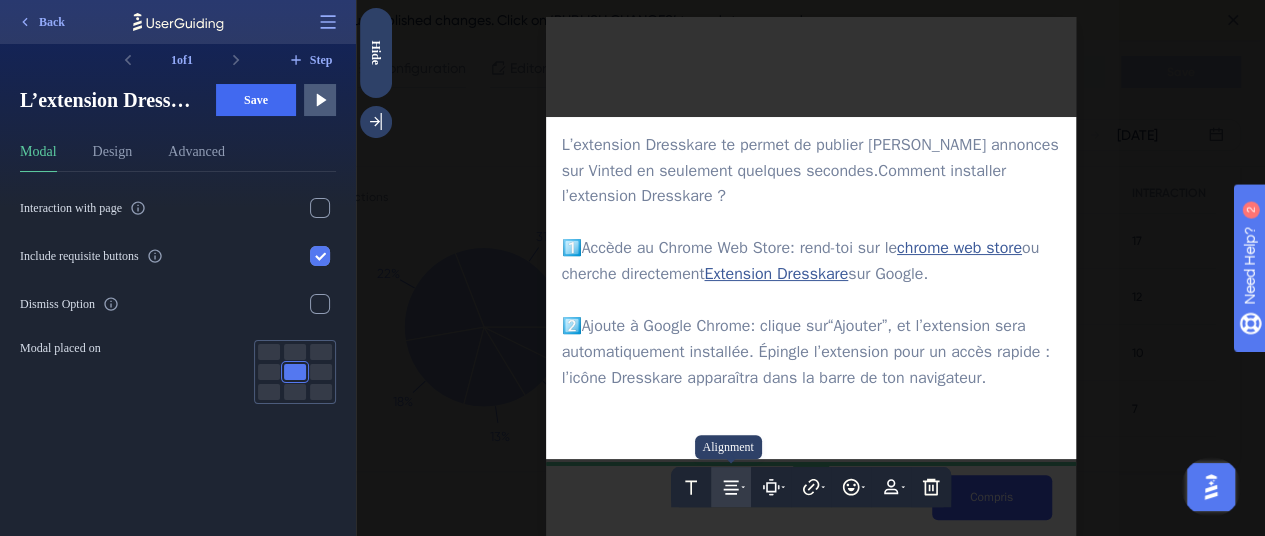 click at bounding box center [731, 487] 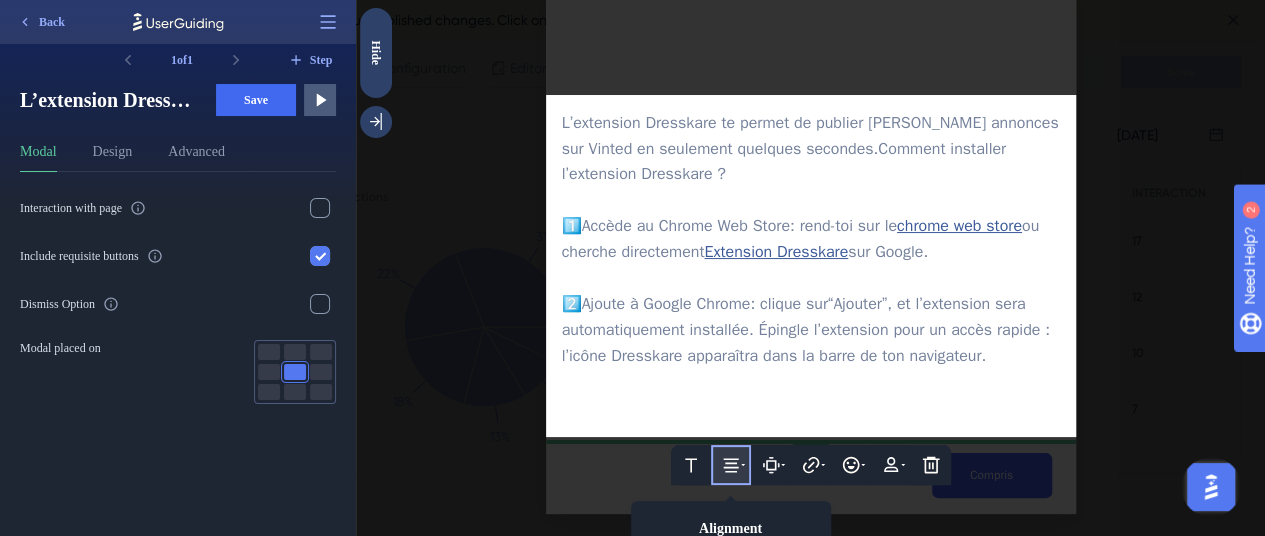 scroll, scrollTop: 230, scrollLeft: 0, axis: vertical 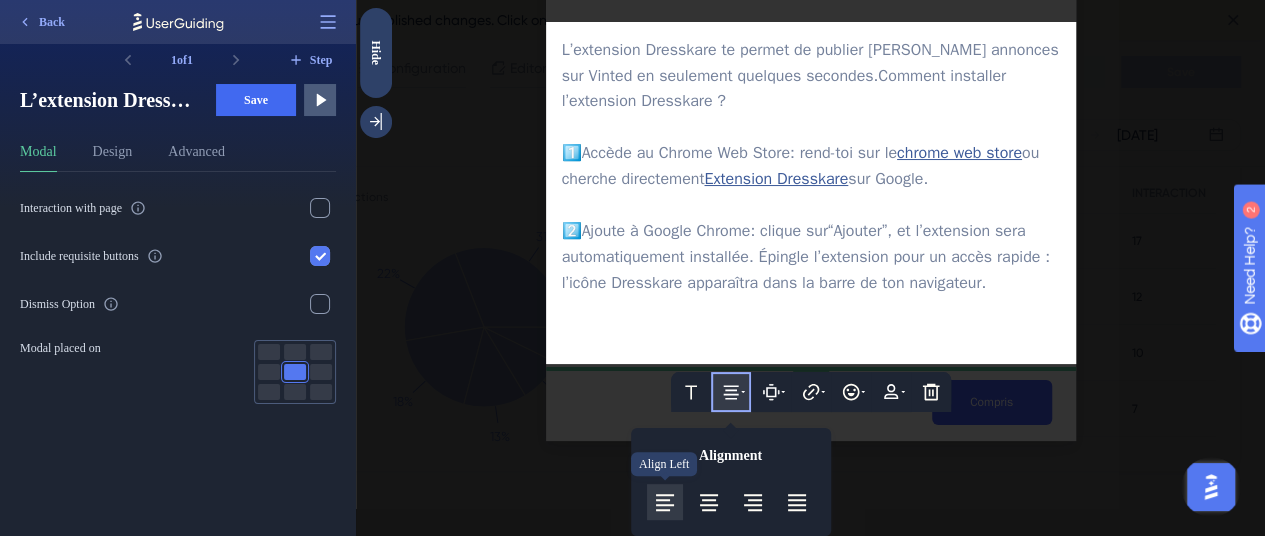 click 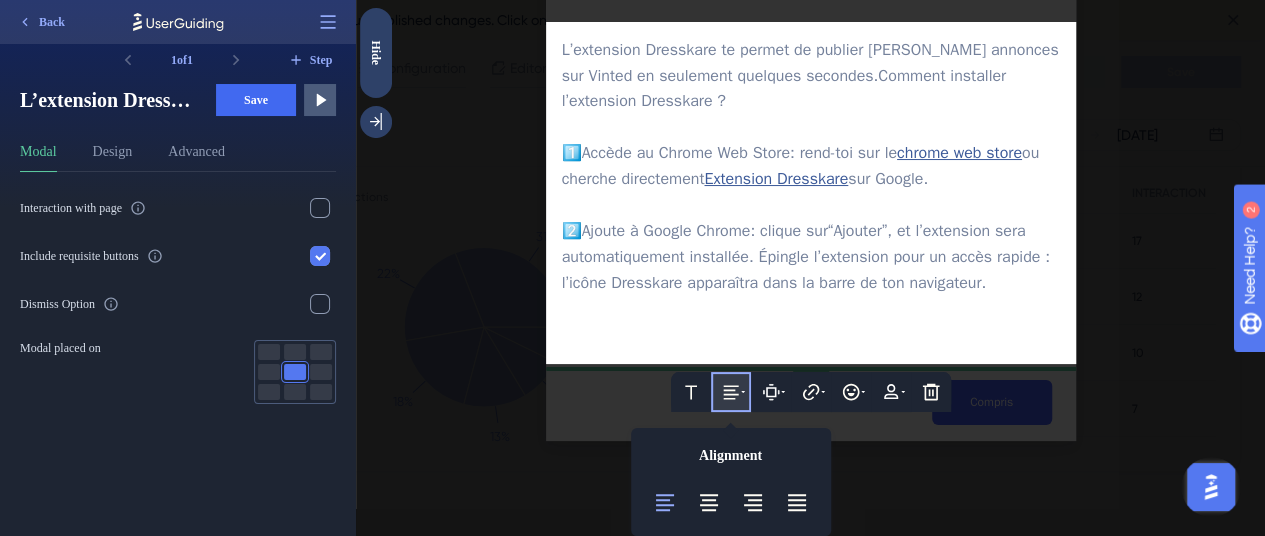 click at bounding box center (811, 335) 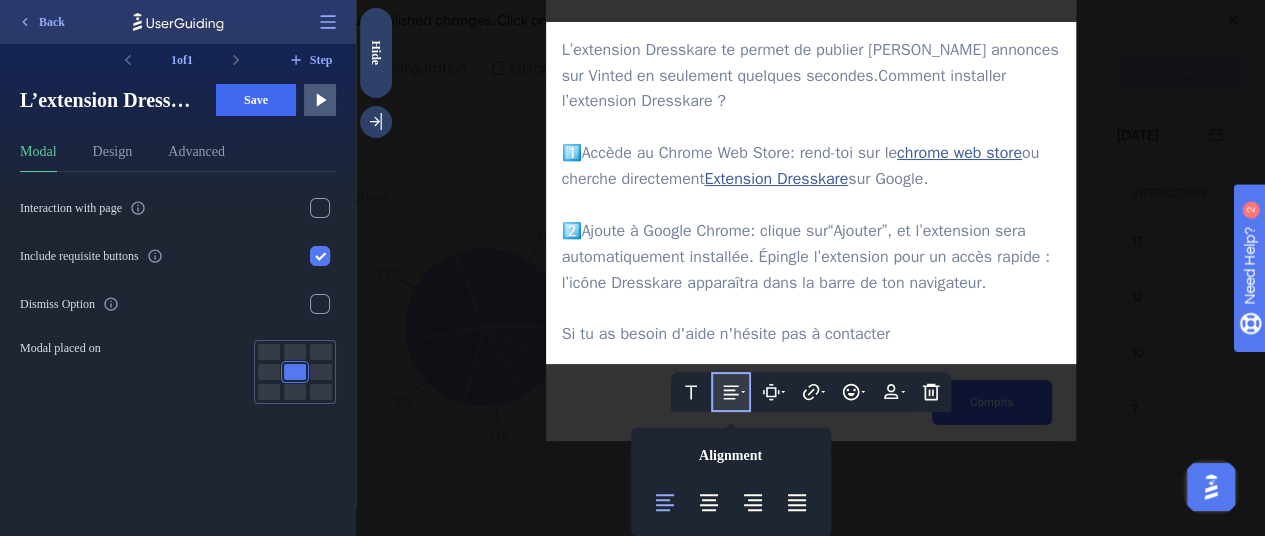 click on "1  of  1 Step L’extension Dresskare te permet de publier tes annonces sur Vinted en seulement quelques secondes. Comment installer l’extension Dresskare ?1️⃣ Accède au Chrome Web Store : rend-toi sur le chrome web store ou cherche directement Extension Dresskare sur Google.2️⃣ Ajoute à Google Chrome : clique sur “Ajouter”, et l’extension sera automatiquement installée. Épingle l’extension pour un accès rapide : l’icône Dresskare apparaîtra dans la barre de ton [DOMAIN_NAME] tu as besoin d'aide n'hésite pas à contacter  Save Preview Modal Design Advanced Interaction with page Include requisite buttons Dismiss Option Modal placed on" at bounding box center [178, 290] 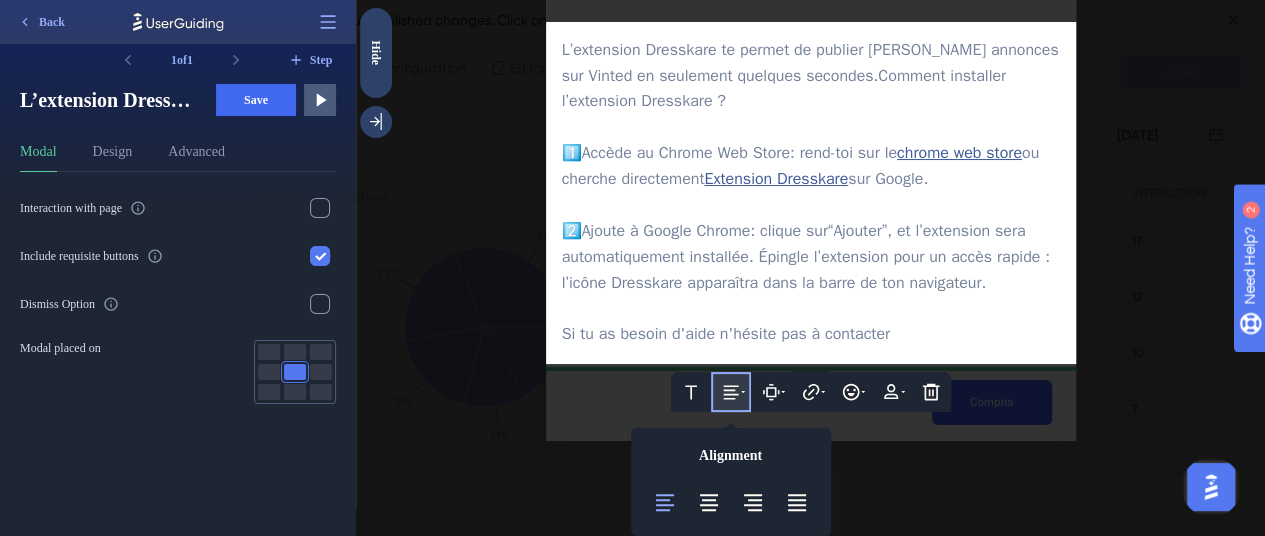 click on "Si tu as besoin d'aide n'hésite pas à contacter" at bounding box center [811, 335] 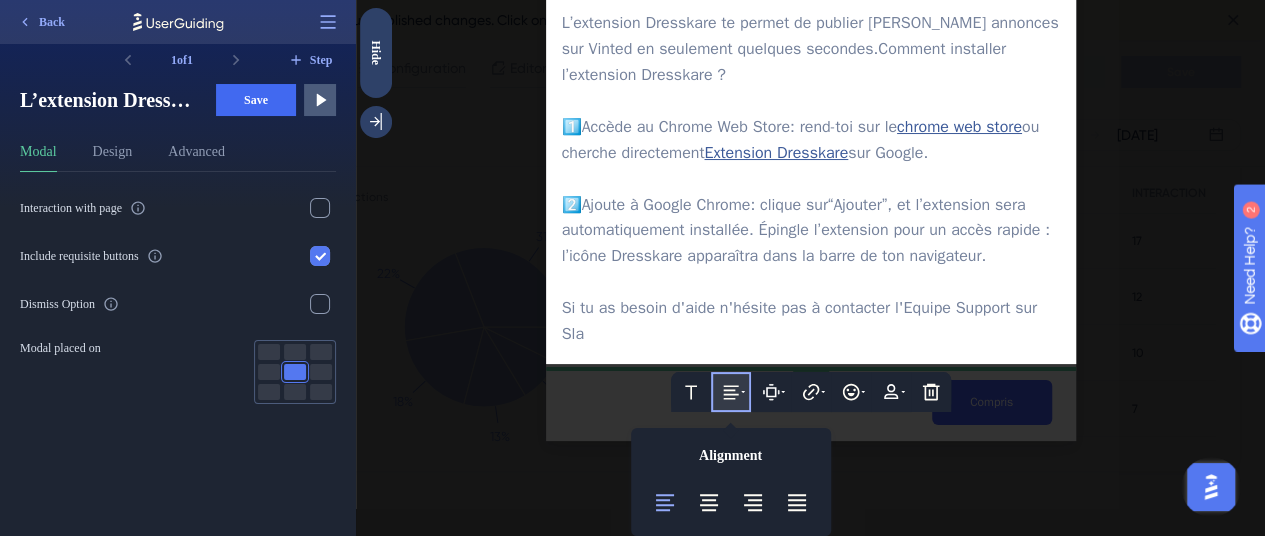 scroll, scrollTop: 227, scrollLeft: 0, axis: vertical 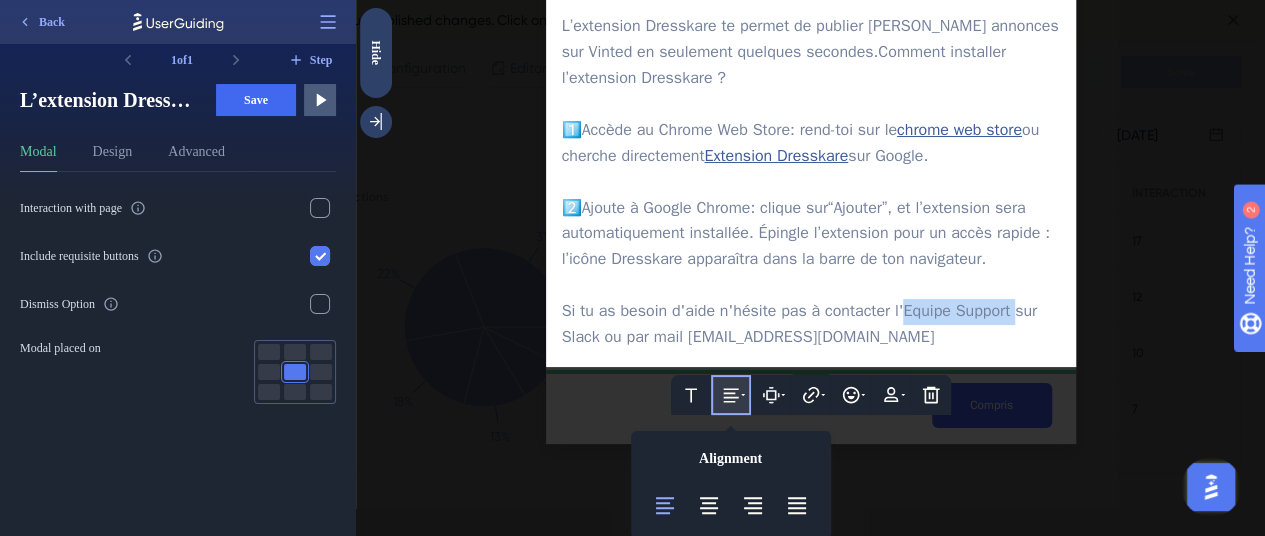 drag, startPoint x: 1000, startPoint y: 338, endPoint x: 890, endPoint y: 345, distance: 110.2225 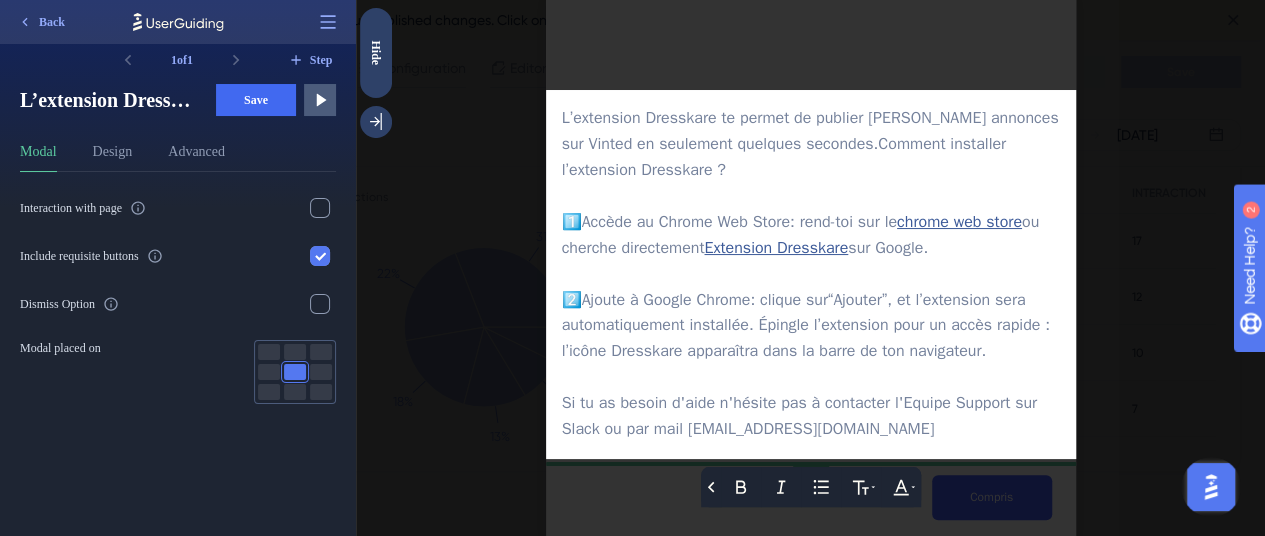 scroll, scrollTop: 156, scrollLeft: 0, axis: vertical 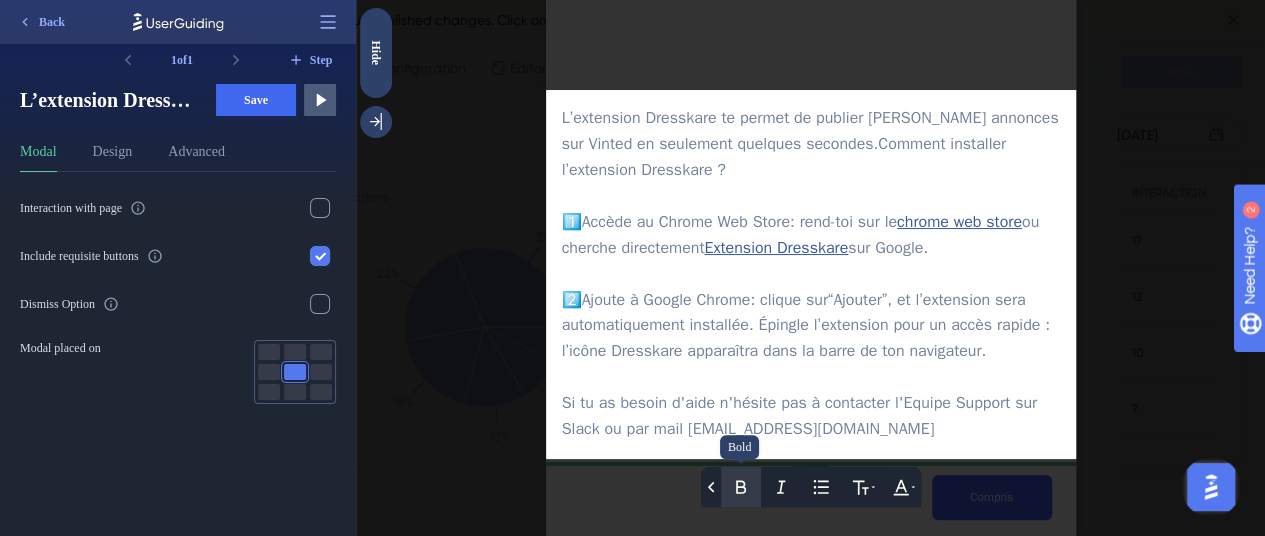 click 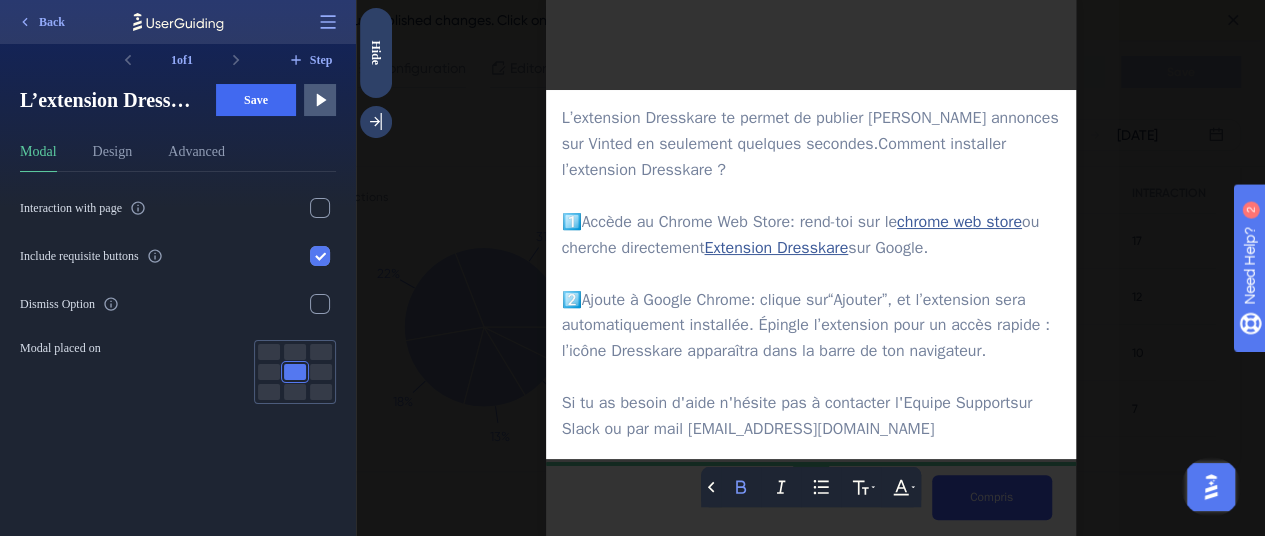 click at bounding box center (811, 378) 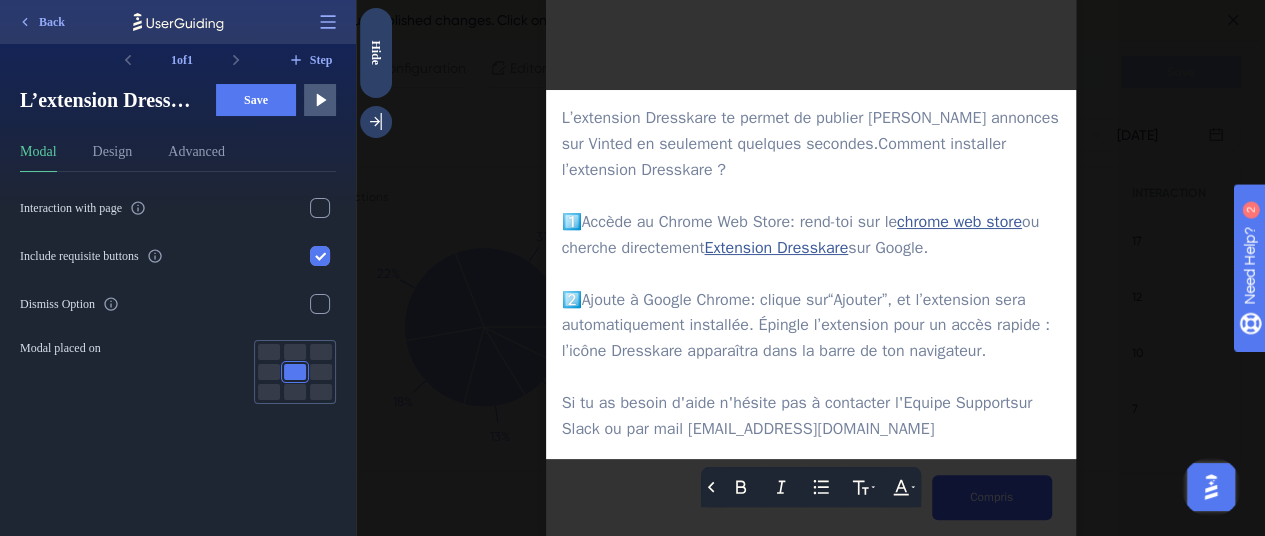 click on "Save" at bounding box center (256, 100) 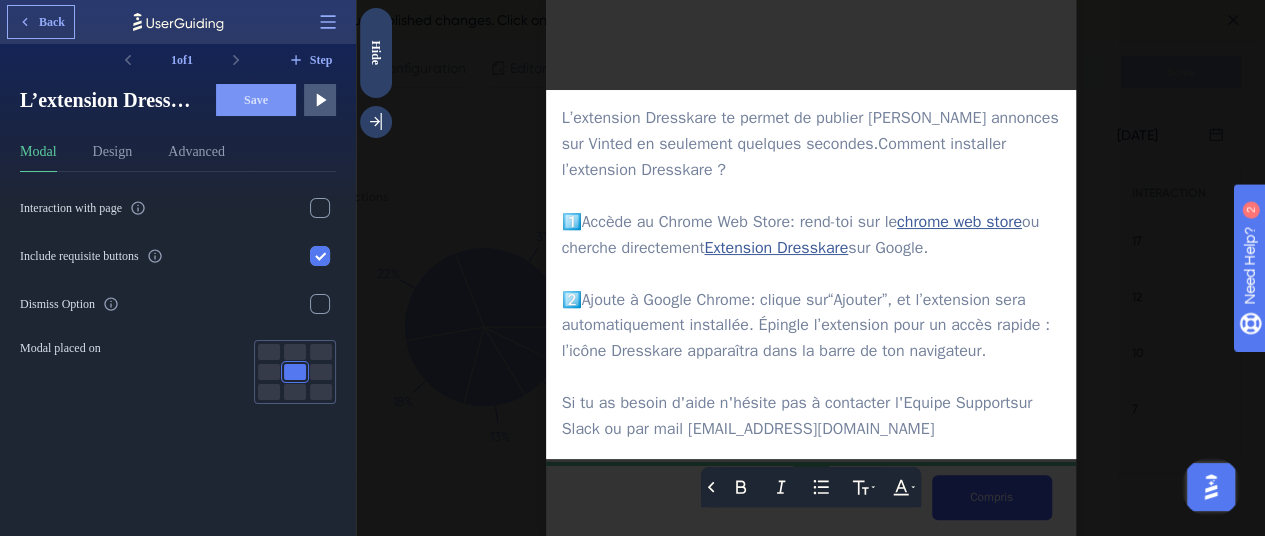 click on "Back" at bounding box center [41, 22] 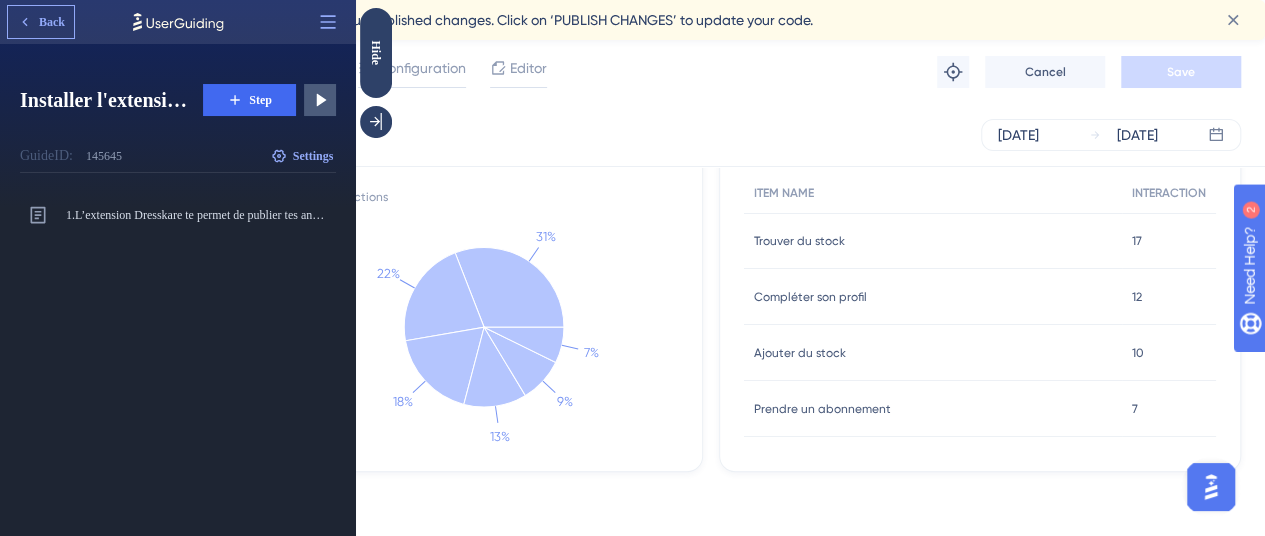 click 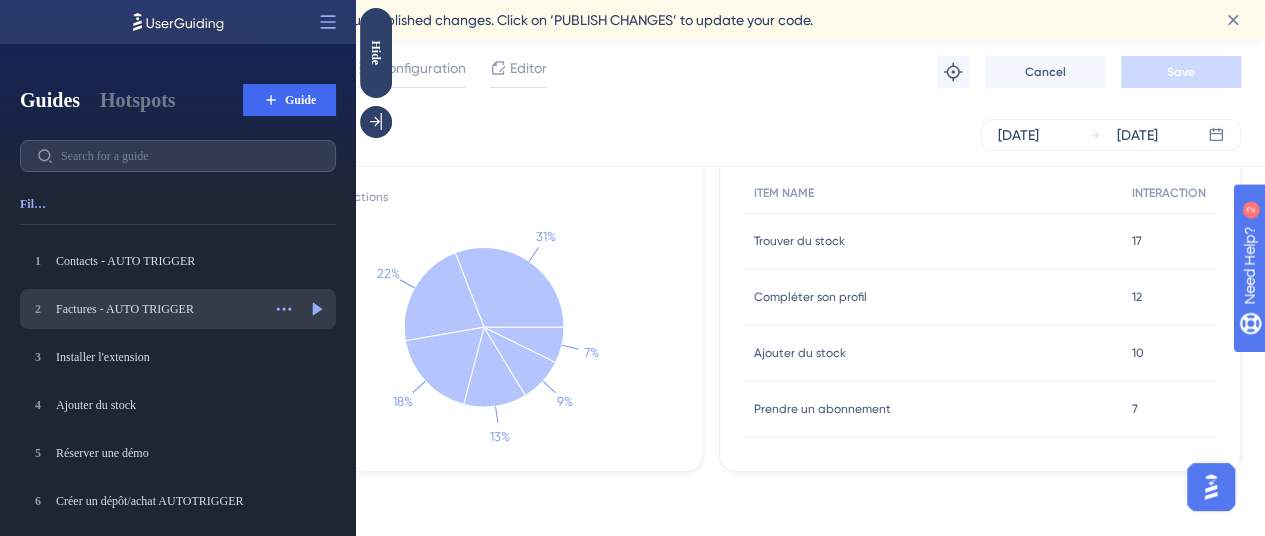 click on "Factures - AUTO TRIGGER" at bounding box center [158, 309] 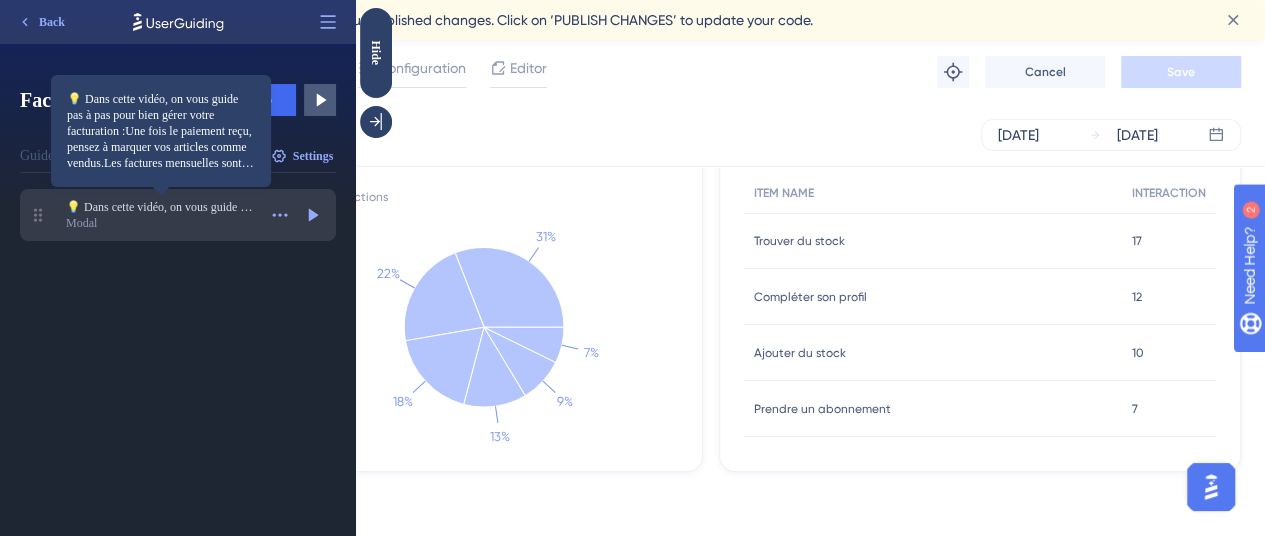 click on "💡 Dans cette vidéo, on vous guide pas à pas pour bien gérer votre facturation :Une fois le paiement reçu, pensez à marquer vos articles comme vendus.Les factures mensuelles sont générées automatiquement : vous les retrouverez ici, triées par nom du déposant, en début de chaque mois.👉 Suivez ces étapes pour garder une gestion claire et efficace de vos ventes !" at bounding box center [161, 207] 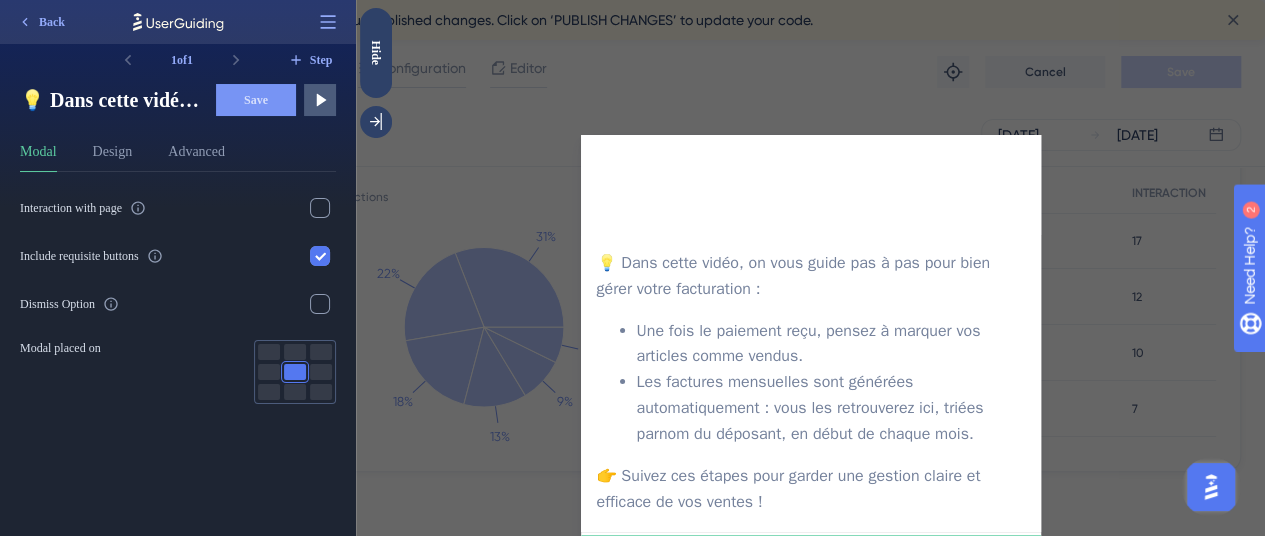 scroll, scrollTop: 44, scrollLeft: 0, axis: vertical 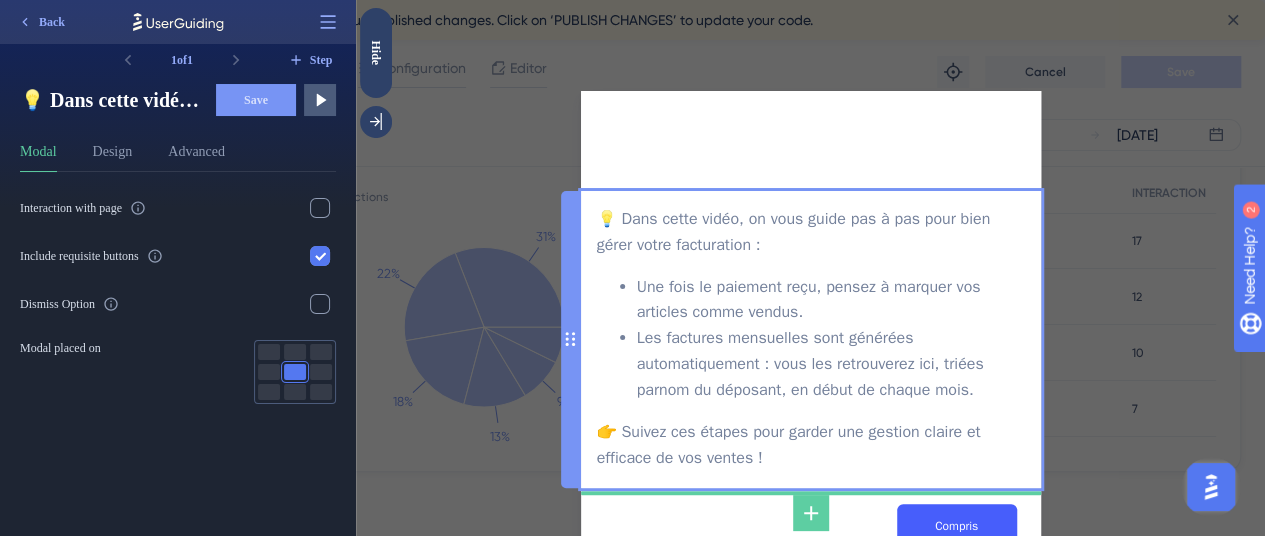 click on "💡 Dans cette vidéo, on vous guide pas à pas pour bien gérer votre facturation : Une fois le paiement reçu, pensez à marquer vos articles comme vendus. Les factures mensuelles sont générées automatiquement : vous les retrouverez ici, triées par  nom du déposant , en début de chaque mois. 👉 Suivez ces étapes pour garder une gestion claire et efficace de vos ventes !" at bounding box center (811, 339) 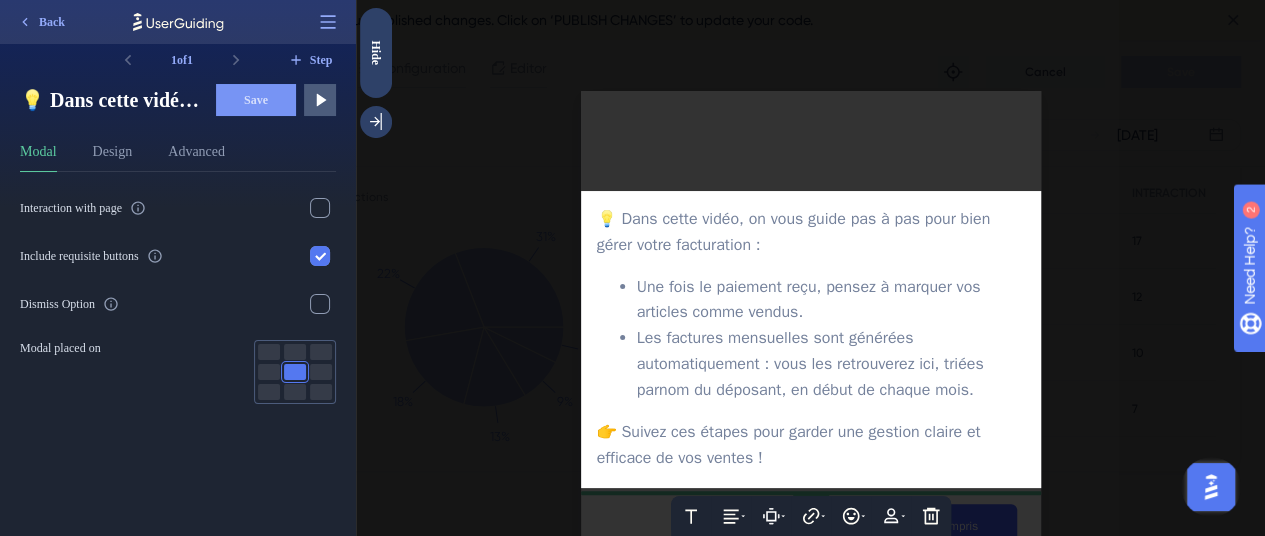 click on "Une fois le paiement reçu, pensez à marquer vos articles comme vendus." at bounding box center [811, 300] 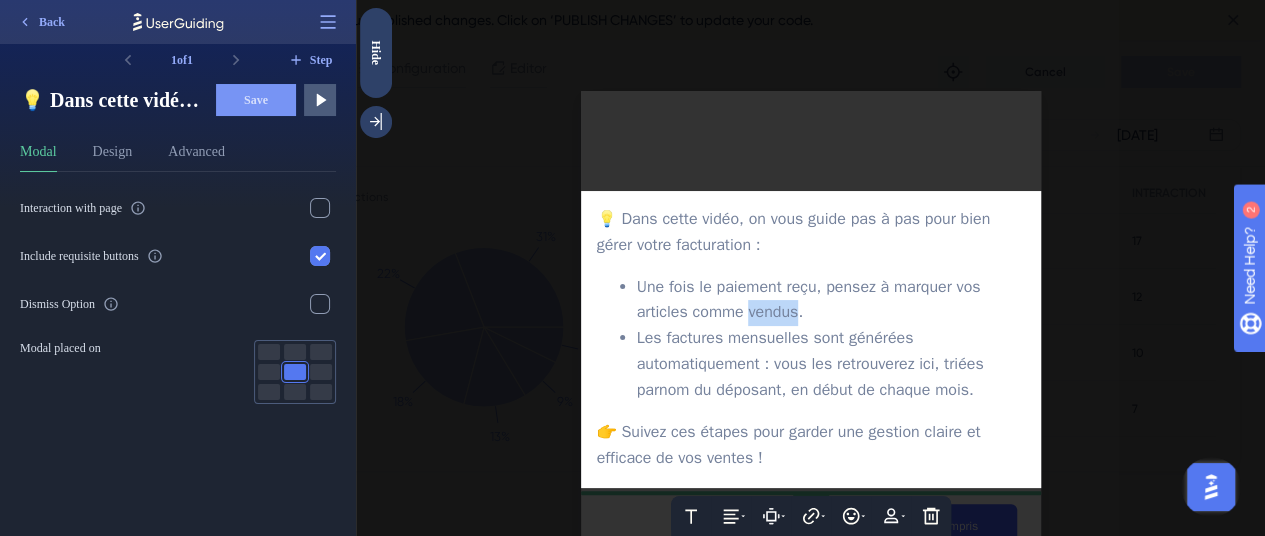 click on "Une fois le paiement reçu, pensez à marquer vos articles comme vendus." at bounding box center [811, 300] 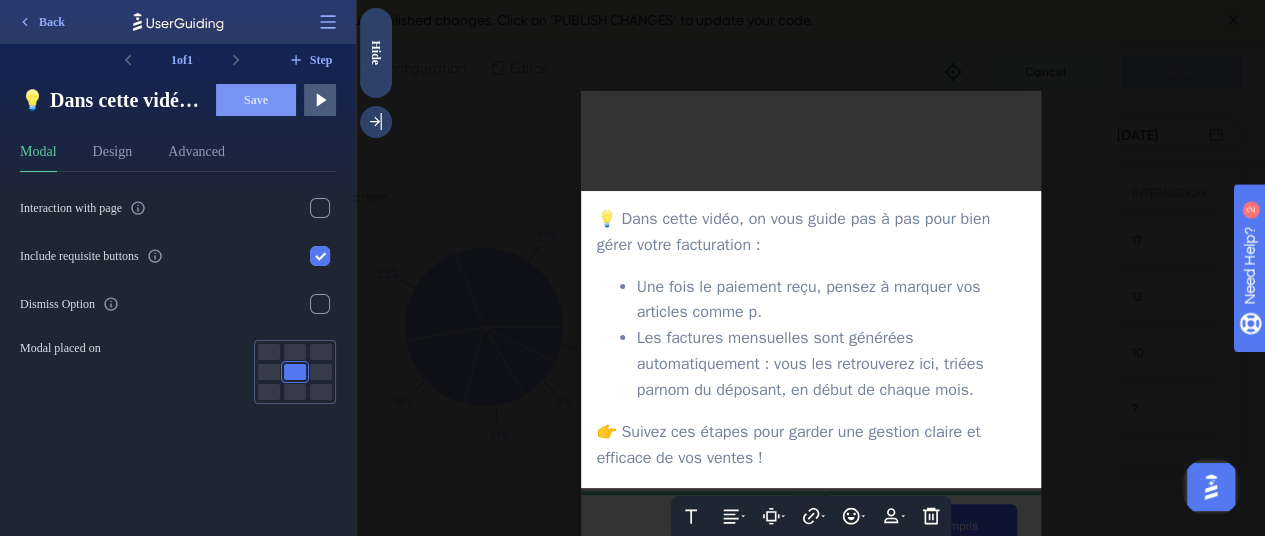 type 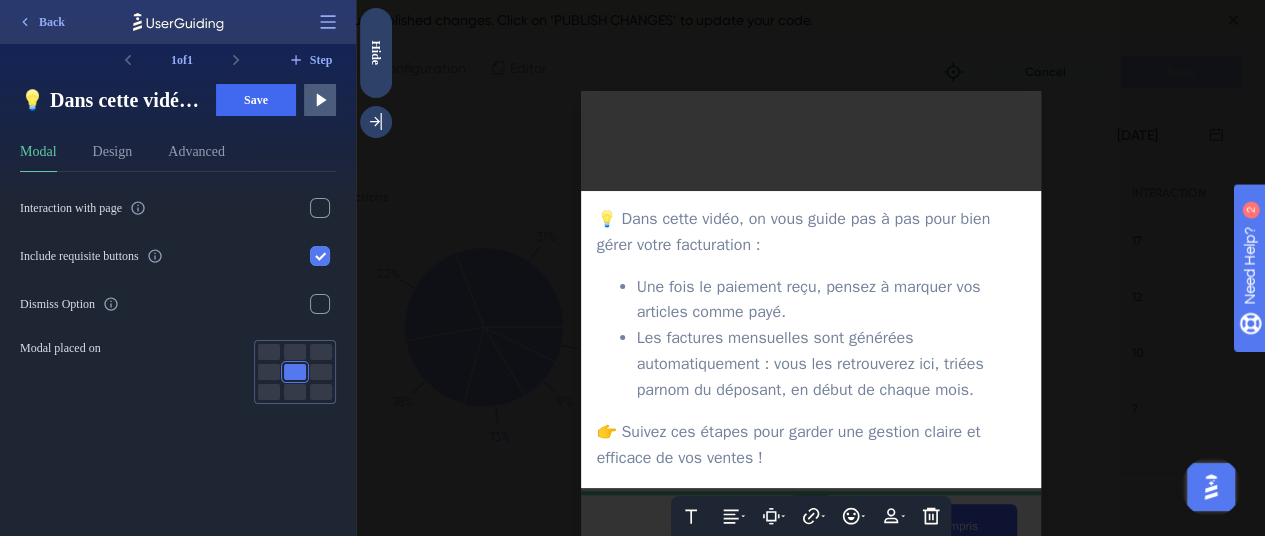 click on "Une fois le paiement reçu, pensez à marquer vos articles comme payé." at bounding box center [811, 300] 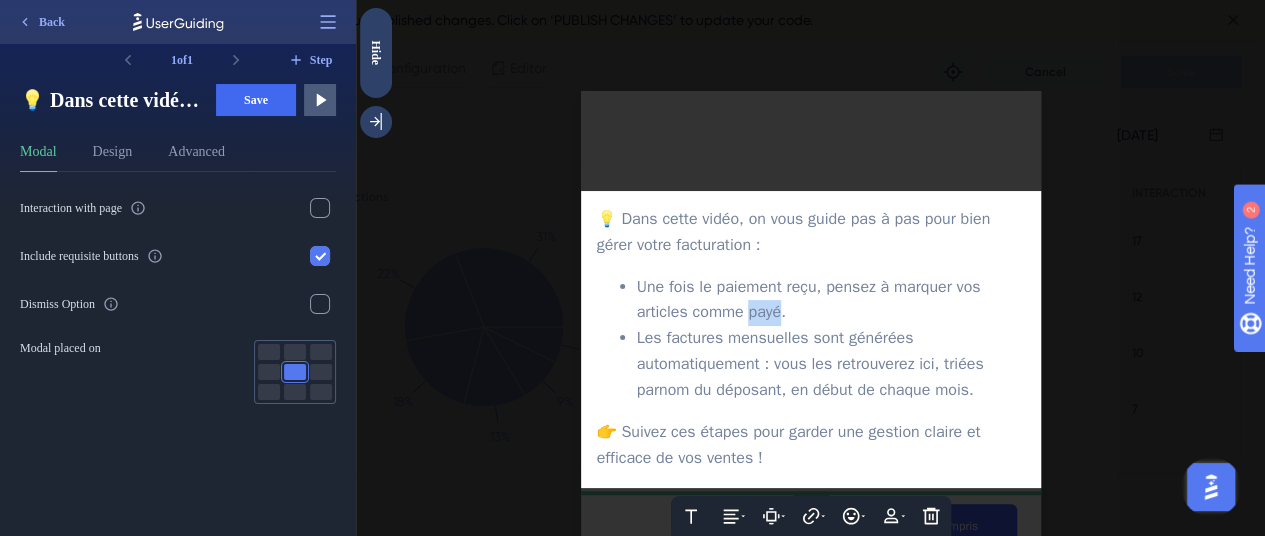 click on "Une fois le paiement reçu, pensez à marquer vos articles comme payé." at bounding box center (811, 300) 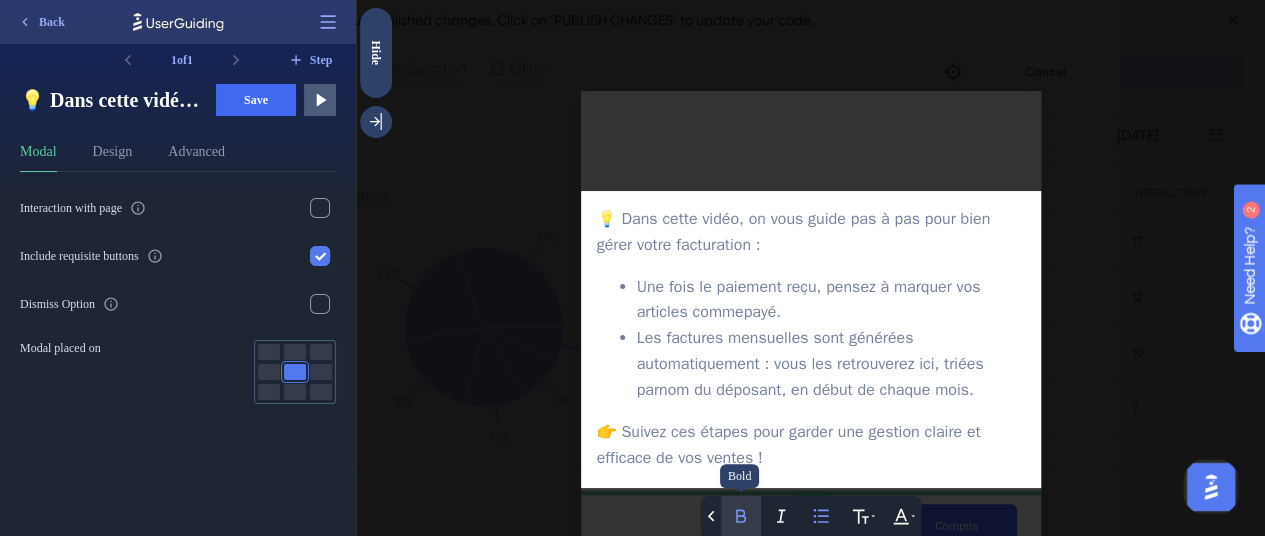 click 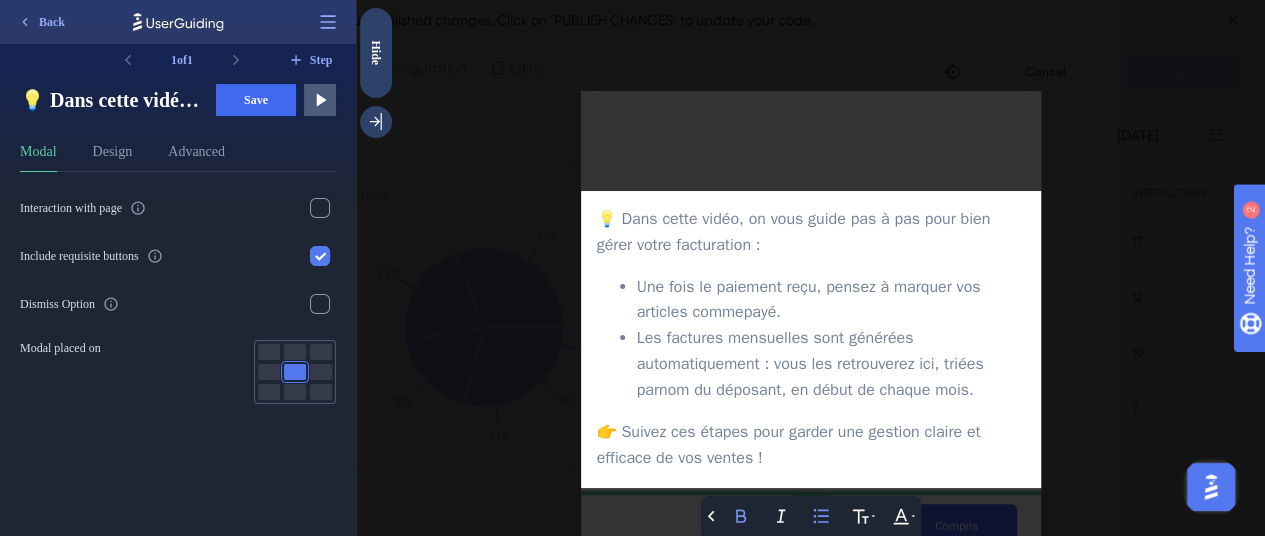 click on "Les factures mensuelles sont générées automatiquement : vous les retrouverez ici, triées par  nom du déposant , en début de chaque mois." at bounding box center (831, 365) 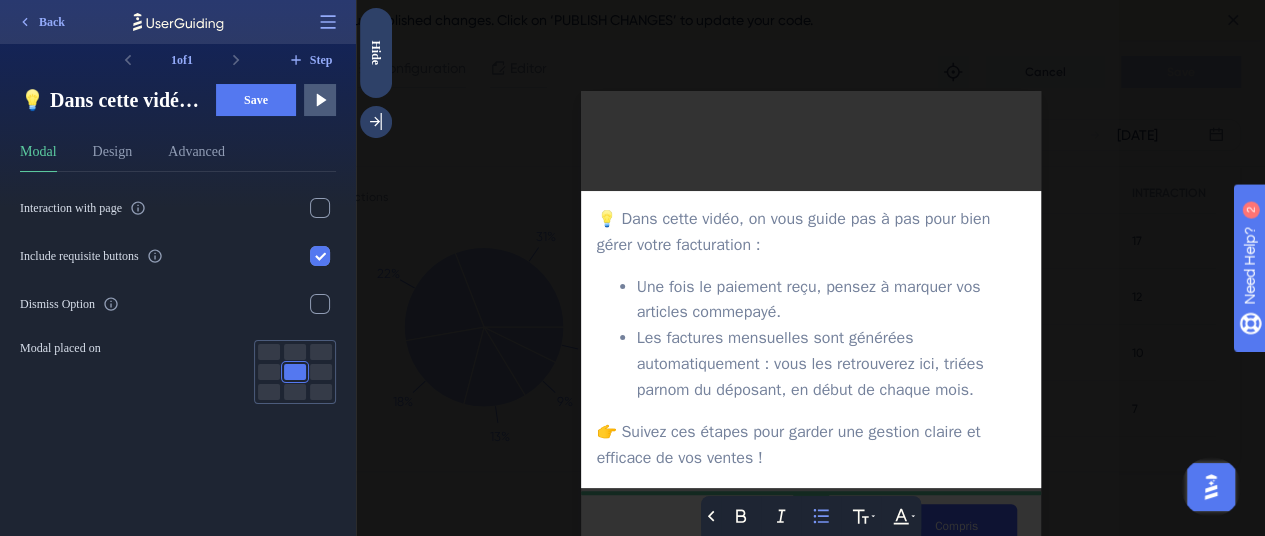 click on "Save" at bounding box center [256, 100] 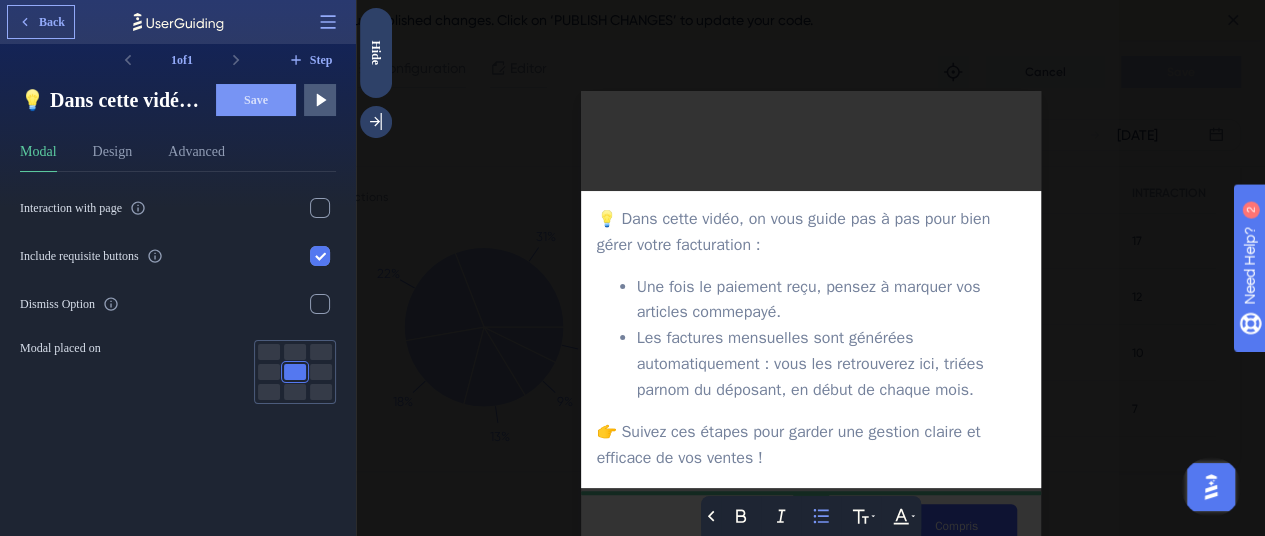 click on "Back" at bounding box center [52, 22] 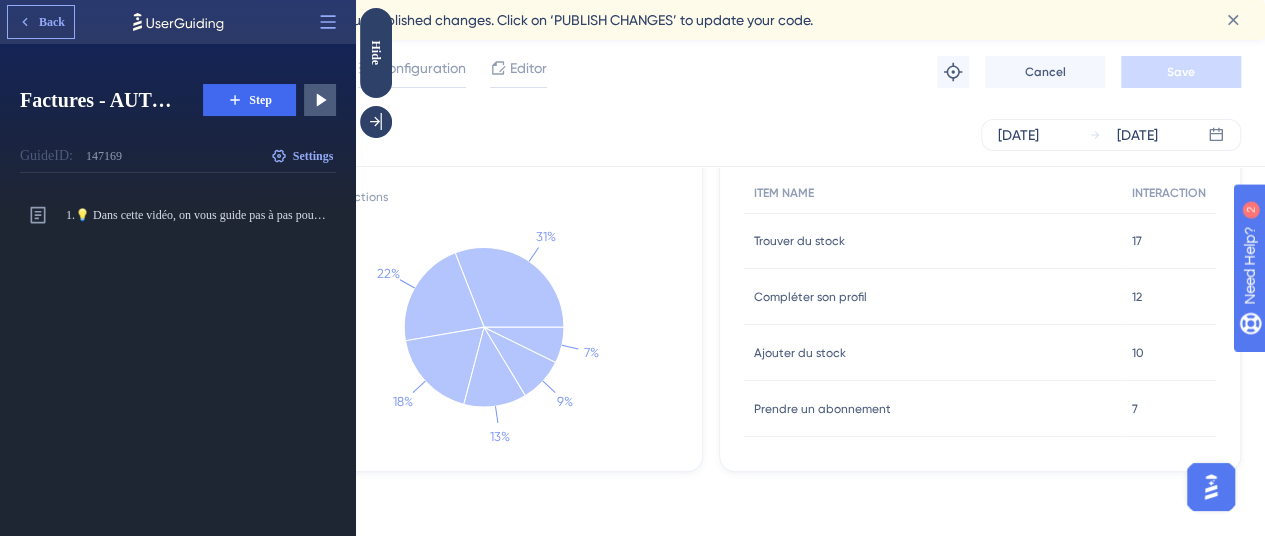 click on "Back" at bounding box center [52, 22] 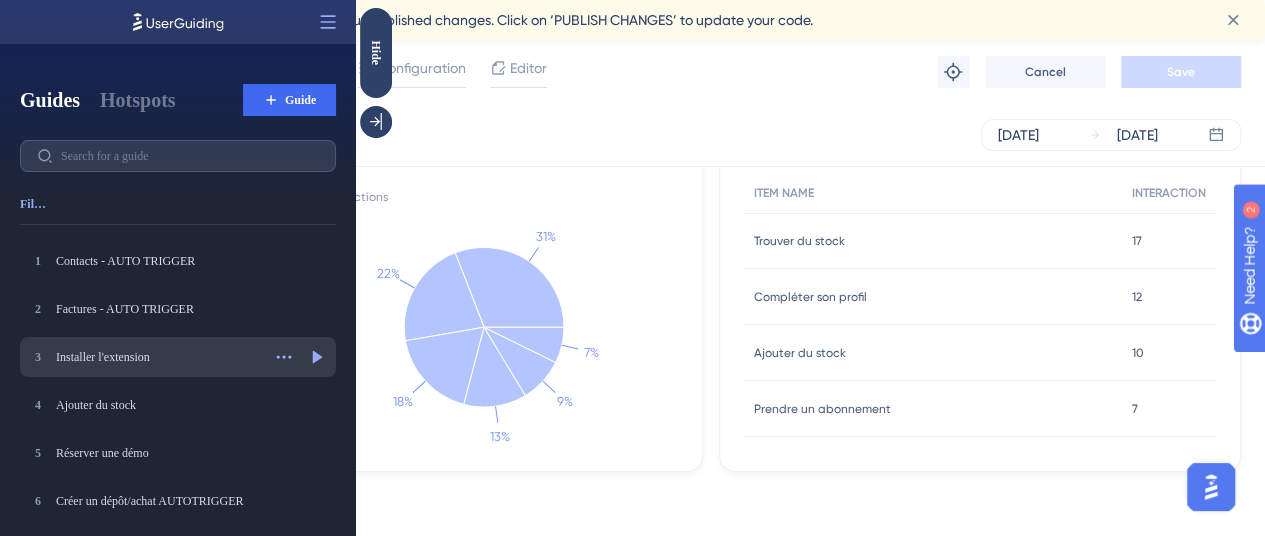 click on "Installer l'extension" at bounding box center [158, 357] 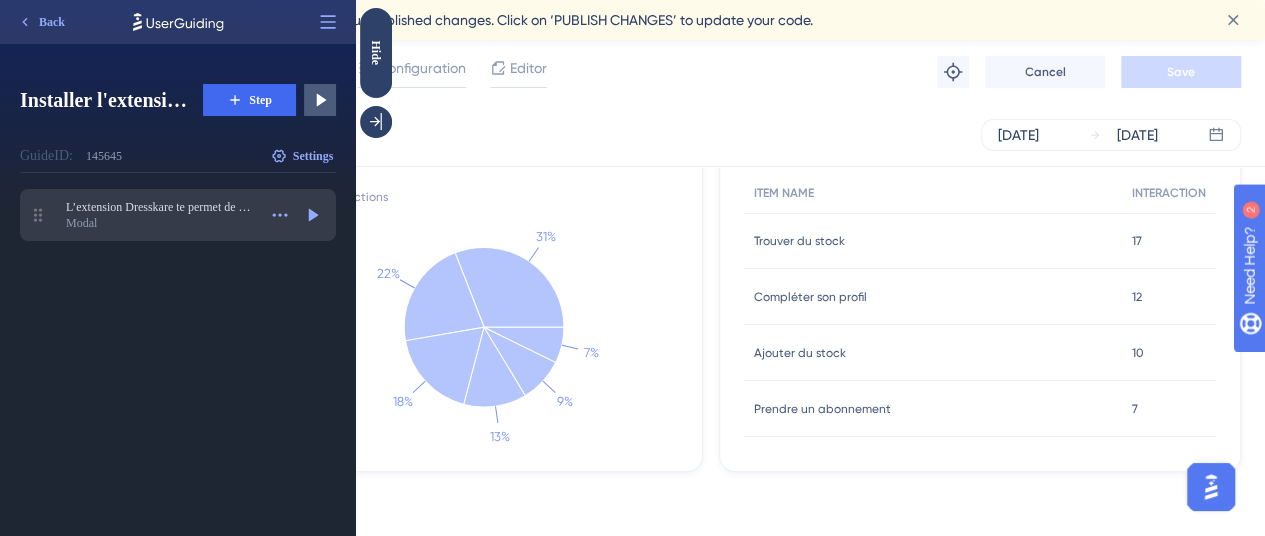 click on "Modal" at bounding box center (161, 223) 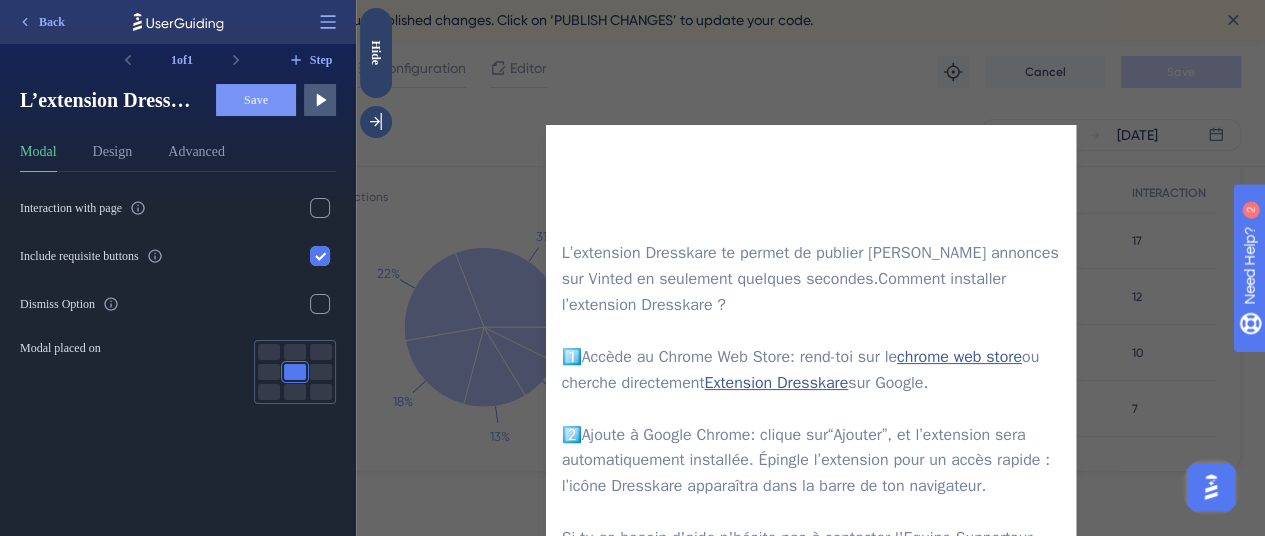 scroll, scrollTop: 156, scrollLeft: 0, axis: vertical 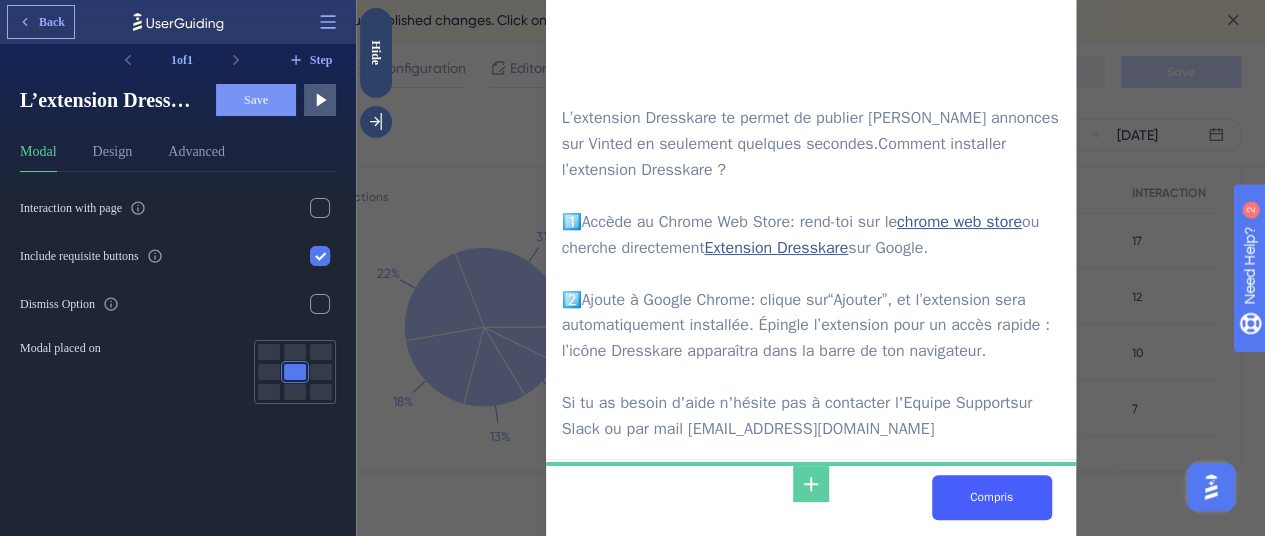 click 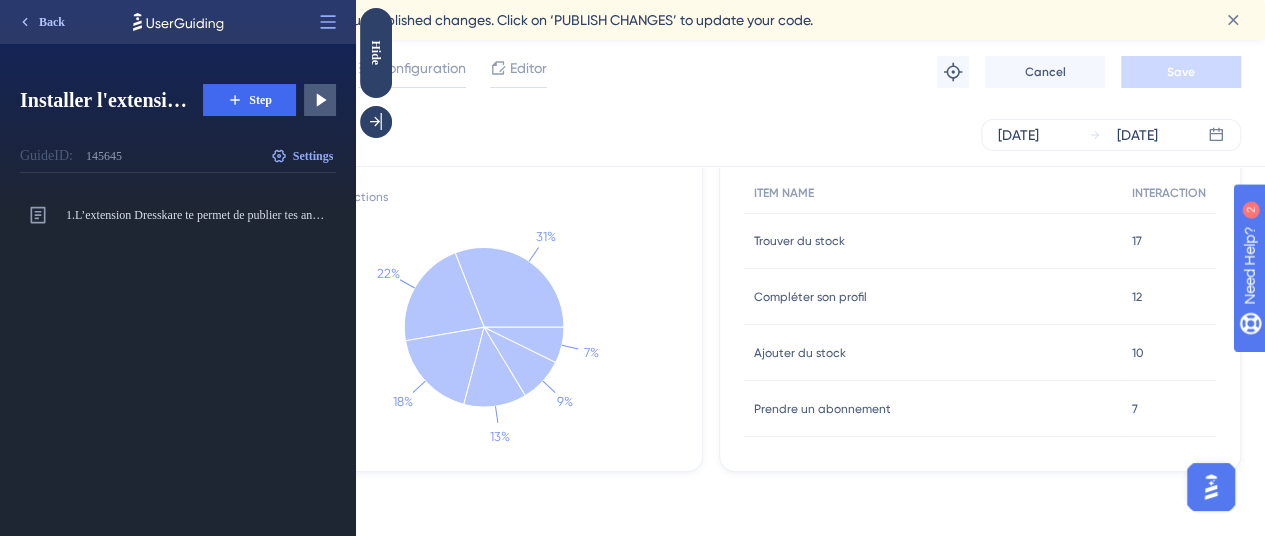 click on "Back" at bounding box center [41, 22] 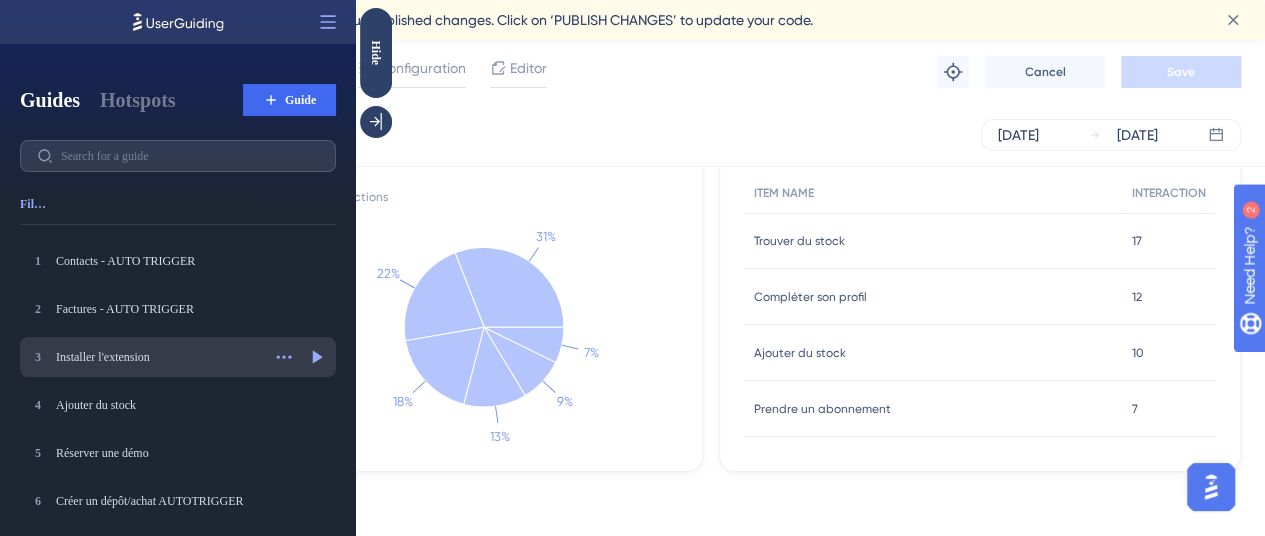 click on "Installer l'extension" at bounding box center (158, 357) 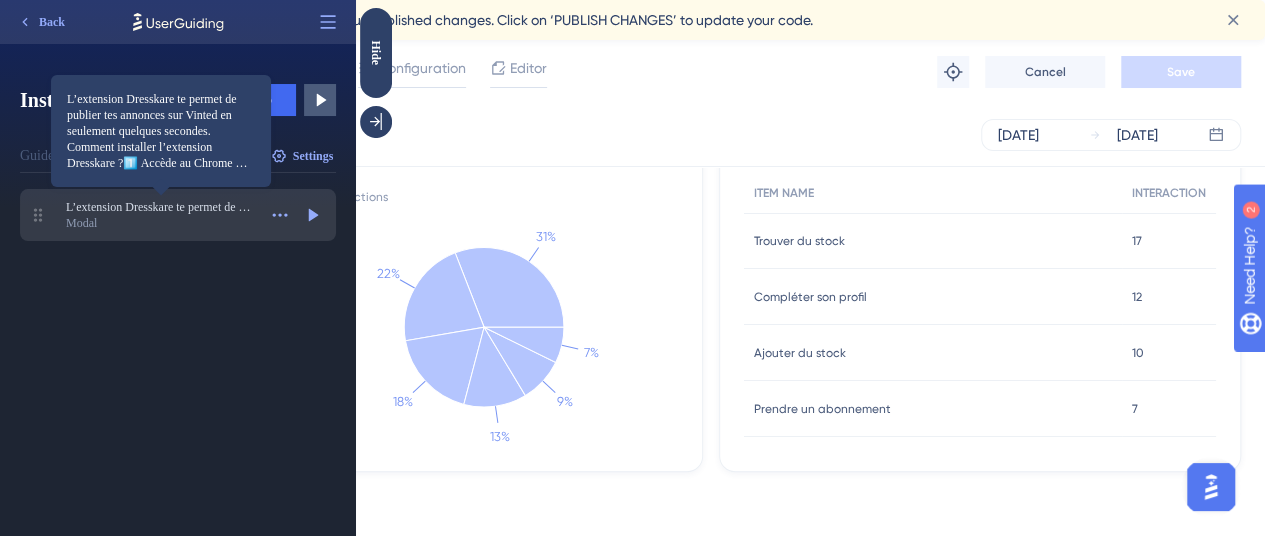 click on "L’extension Dresskare te permet de publier tes annonces sur Vinted en seulement quelques secondes. Comment installer l’extension Dresskare ?1️⃣ Accède au Chrome Web Store : rend-toi sur le chrome web store ou cherche directement Extension Dresskare sur Google.2️⃣ Ajoute à Google Chrome : clique sur “Ajouter”, et l’extension sera automatiquement installée. Épingle l’extension pour un accès rapide : l’icône Dresskare apparaîtra dans la barre de ton [DOMAIN_NAME] tu as besoin d'aide n'hésite pas à contacter l'Equipe Support sur Slack ou par mail [EMAIL_ADDRESS][DOMAIN_NAME]" at bounding box center (161, 207) 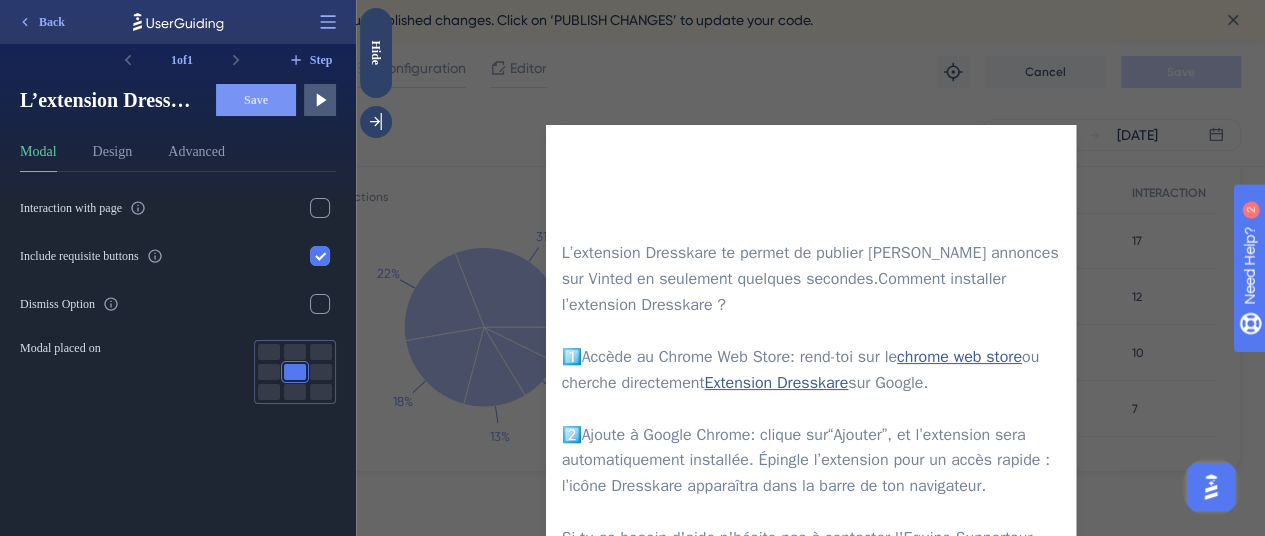 scroll, scrollTop: 156, scrollLeft: 0, axis: vertical 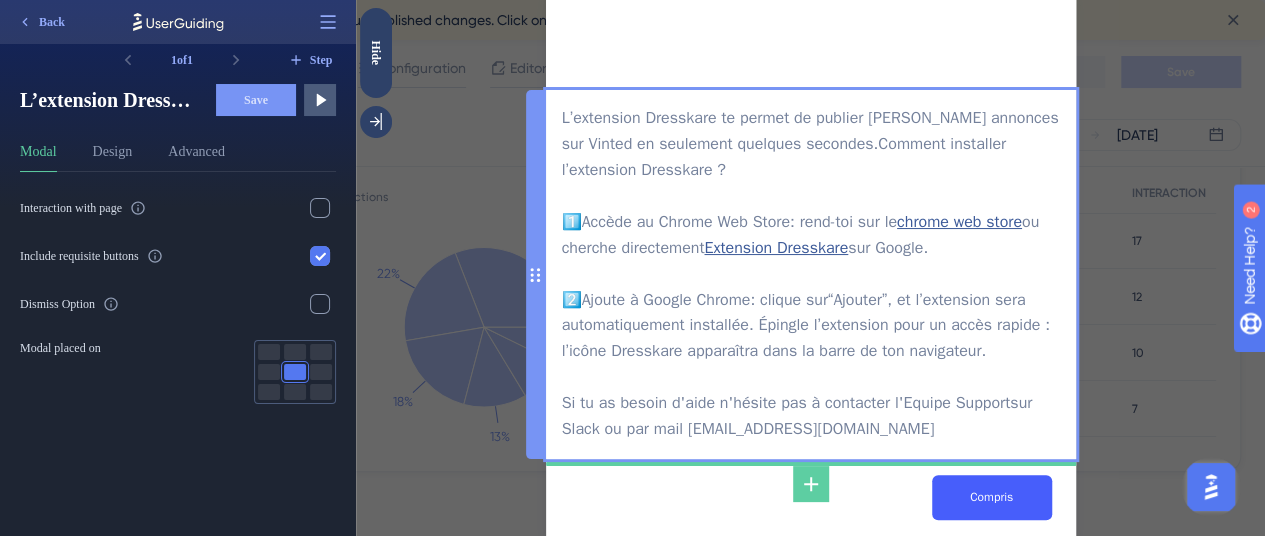 click on "L’extension Dresskare te permet de   publier tes annonces sur Vinted en seulement quelques secondes.  Comment installer l’extension Dresskare ? 1️⃣  Accède au Chrome Web Store  : rend-toi sur le  chrome web store  ou cherche directement  Extension Dresskare  sur Google. 2️⃣  Ajoute à Google Chrome  : clique sur  “Ajouter” , et l’extension sera automatiquement installée. Épingle l’extension pour un accès rapide : l’icône Dresskare apparaîtra dans la barre de ton navigateur. Si tu as besoin d'aide n'hésite pas à contacter l' Equipe Support  sur Slack ou par mail [EMAIL_ADDRESS][DOMAIN_NAME]" at bounding box center (811, 274) 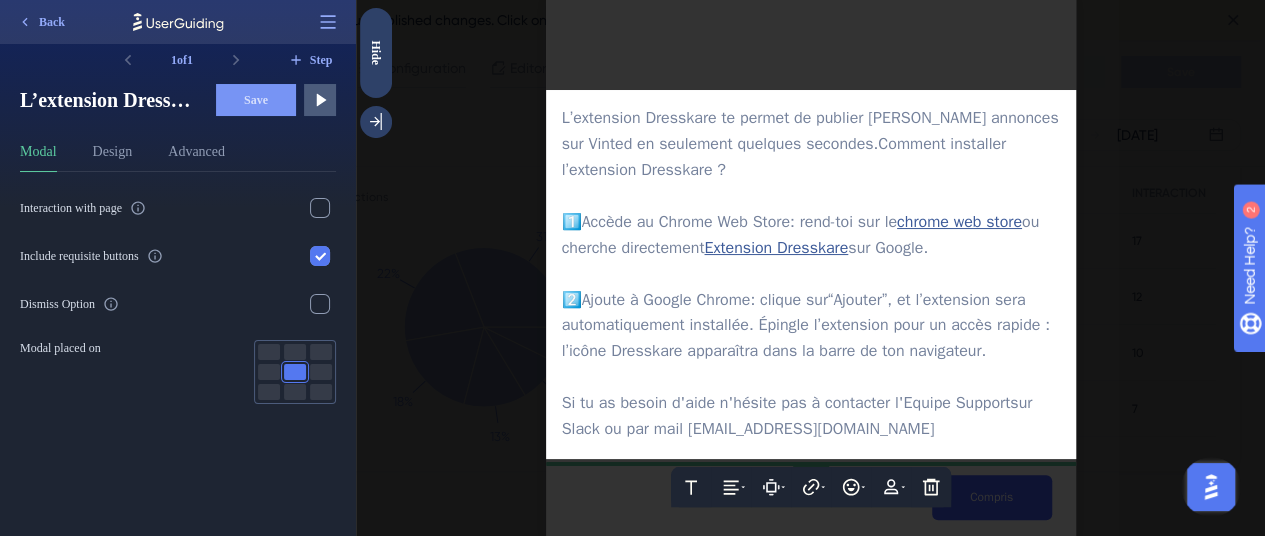 click on "Extension Dresskare" at bounding box center [776, 248] 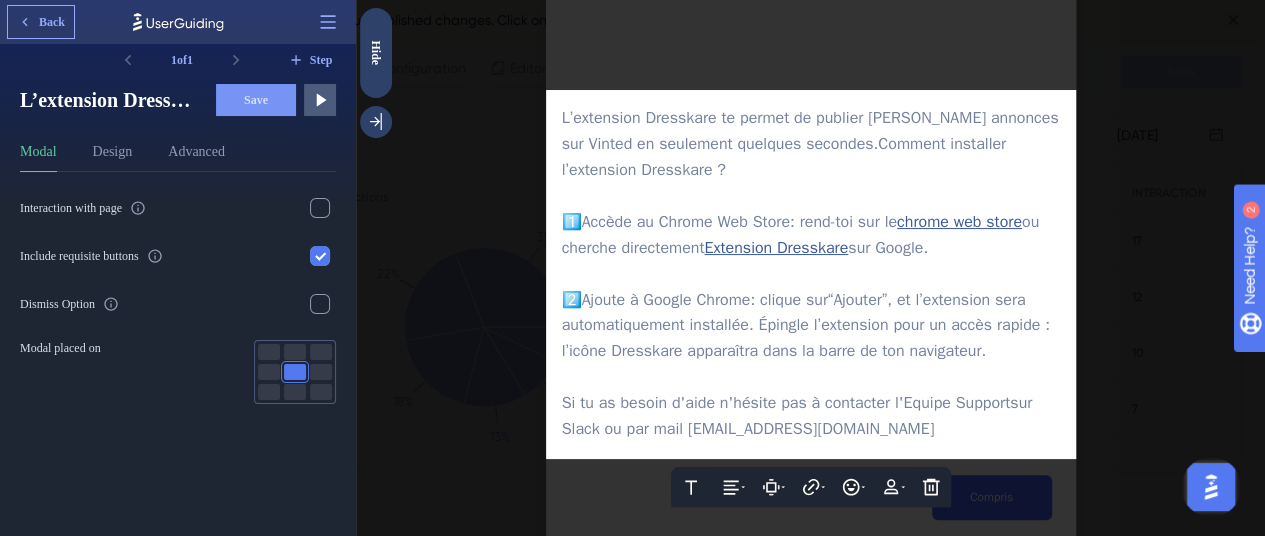 click 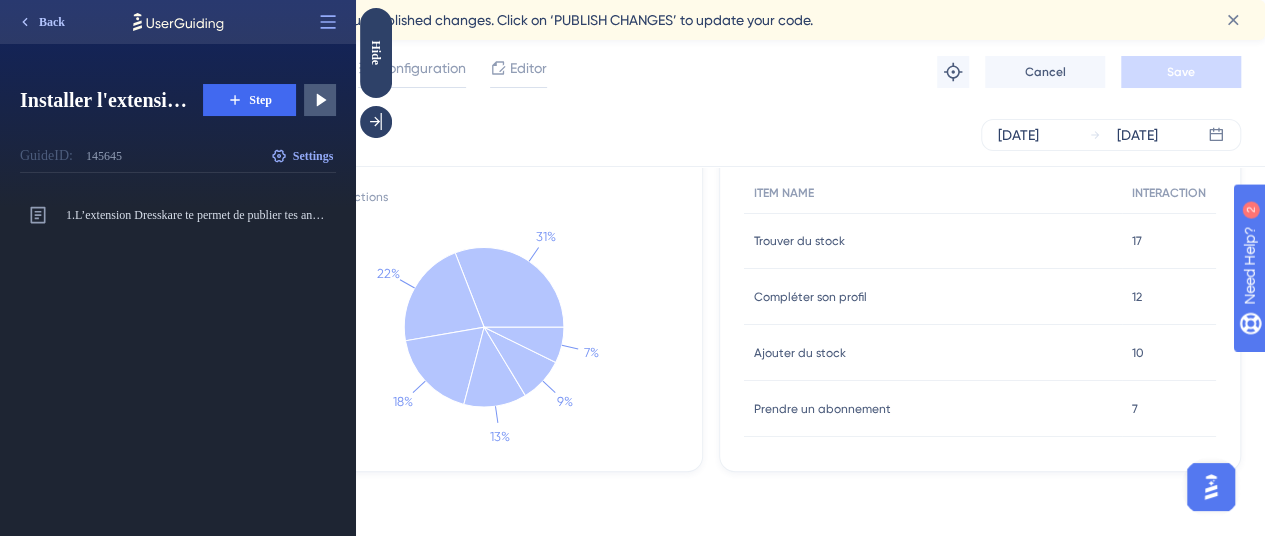 click 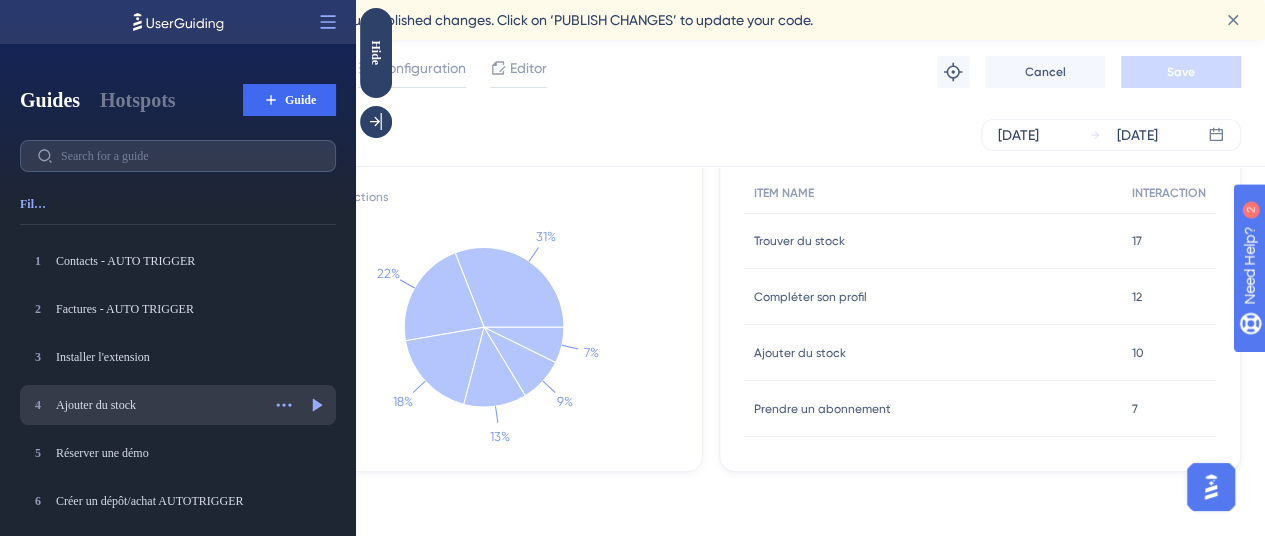 click on "4 Ajouter du stock Ajouter du stock Actions Preview" at bounding box center [178, 405] 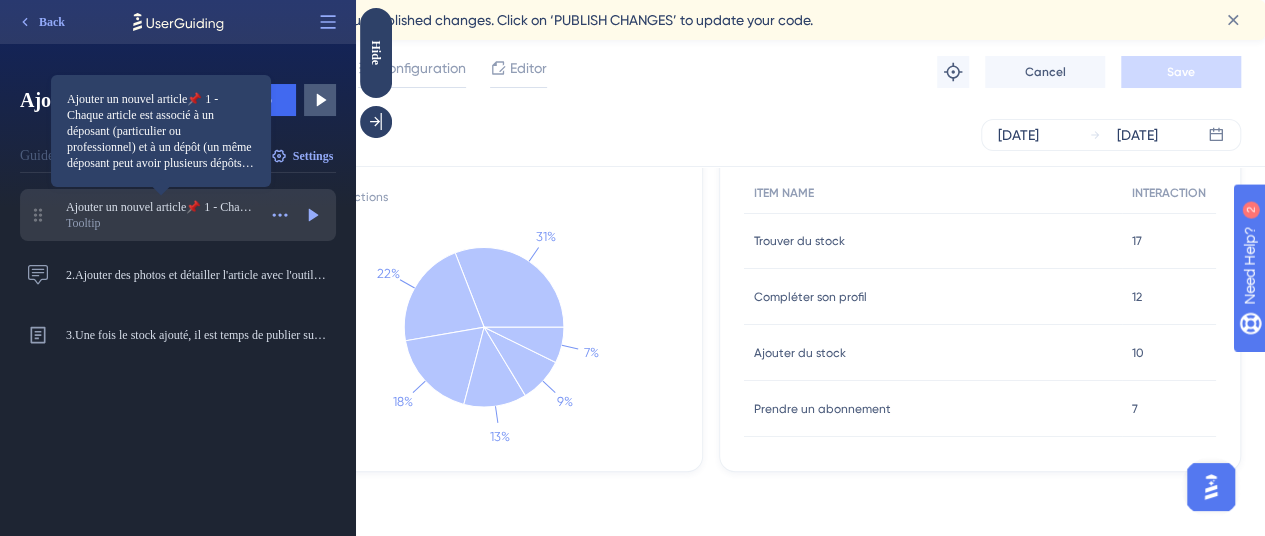 click on "Ajouter un nouvel article📌 1 - Chaque article est associé à un déposant (particulier ou professionnel) et à un dépôt (un même déposant peut avoir plusieurs dépôts). Cela permet notamment d'adapter automatiquement tes facture. 📌 2- Pour te permettre de tester l'outil facilement, un déposant et un dépôt "Mes articles" ont été créés à ton nom. Tu peux y ajouter ton propre stock... et le supprimer à tout moment !📌 3 - En cliquant sur « Ajouter » cela ajoute l'article dans le dépôt du déposant par défaut. Si tu souhaites ajouter un article pour un autre déposant clique sur la flèche à droite et sélectionne le déposant." at bounding box center [161, 207] 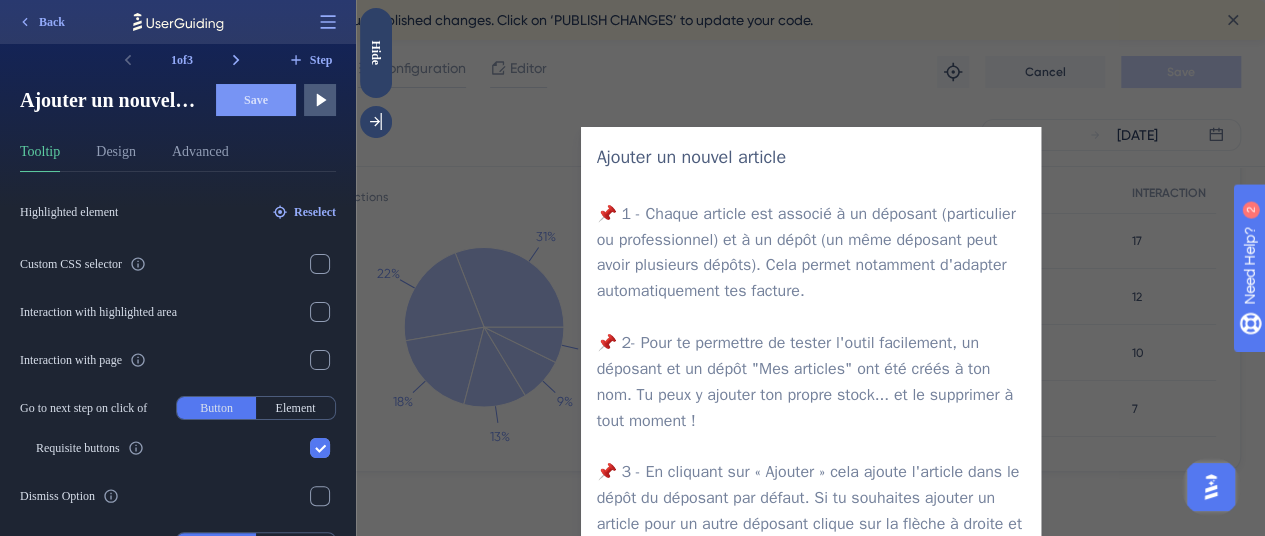 scroll, scrollTop: 120, scrollLeft: 0, axis: vertical 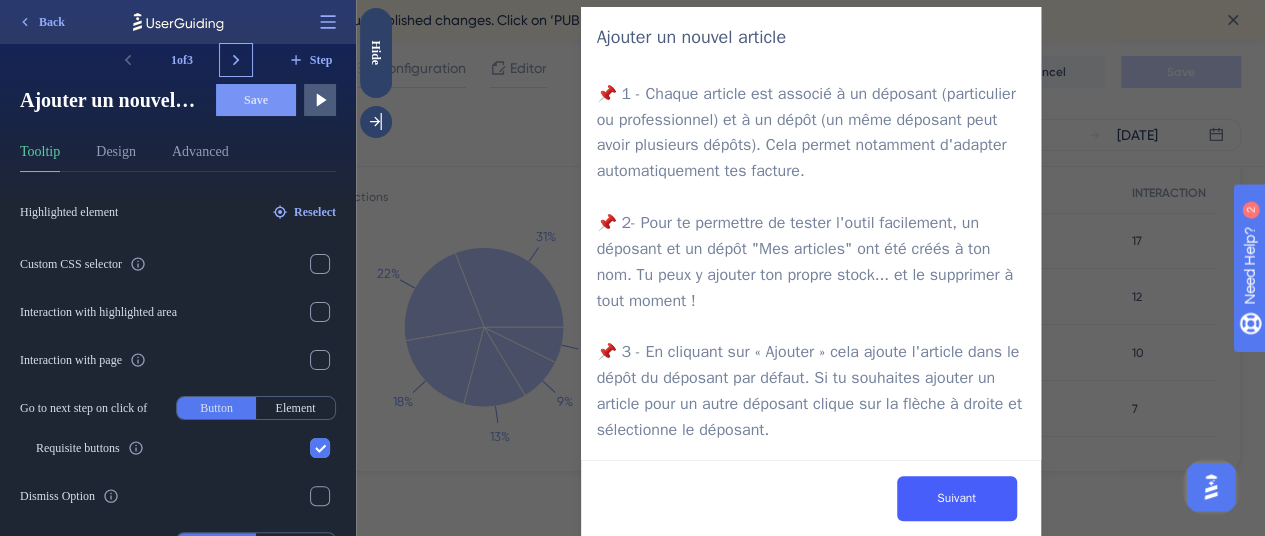 click 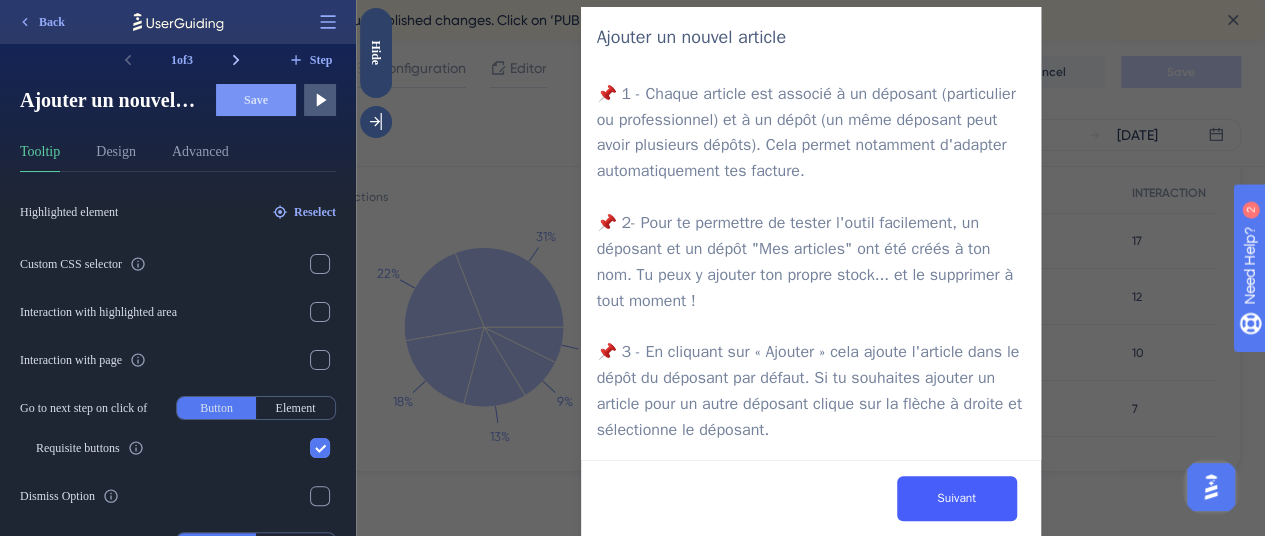 scroll, scrollTop: 97, scrollLeft: 0, axis: vertical 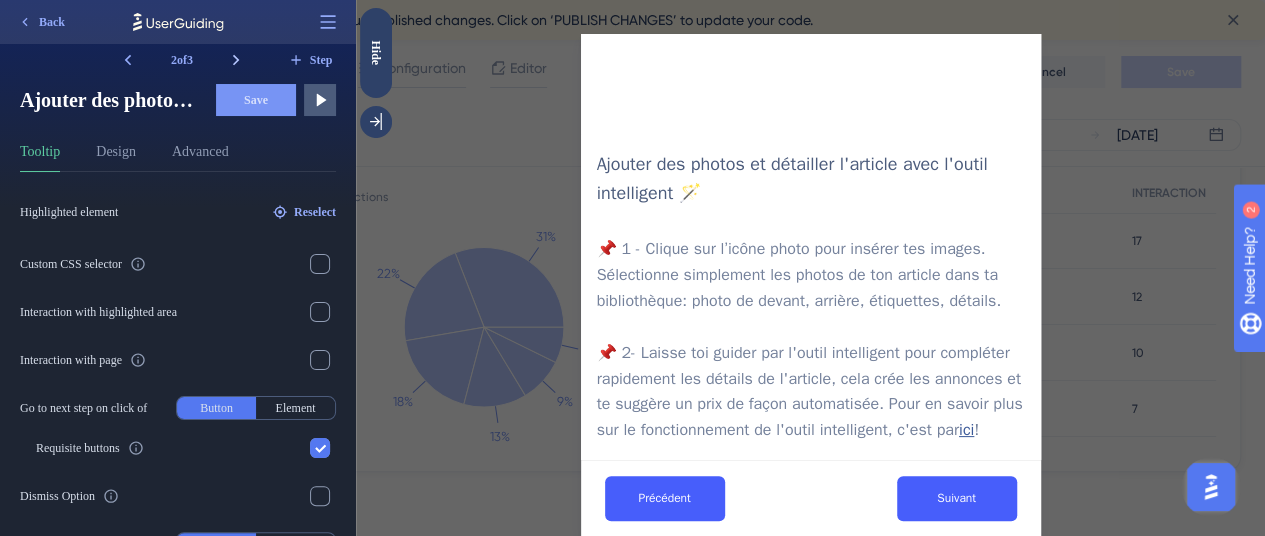 click 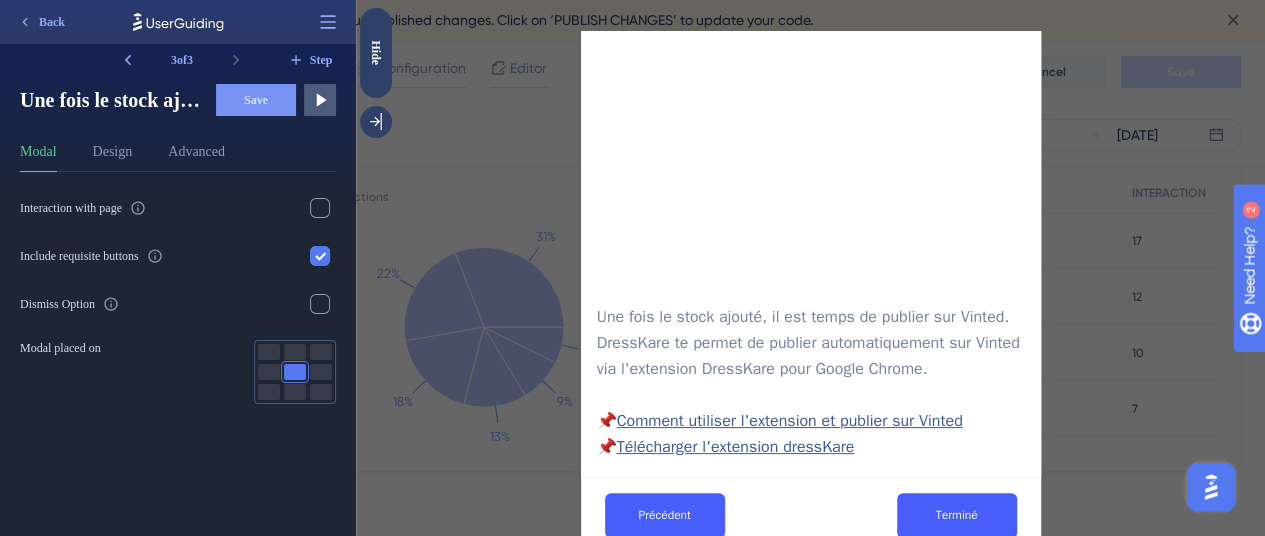 scroll, scrollTop: 112, scrollLeft: 0, axis: vertical 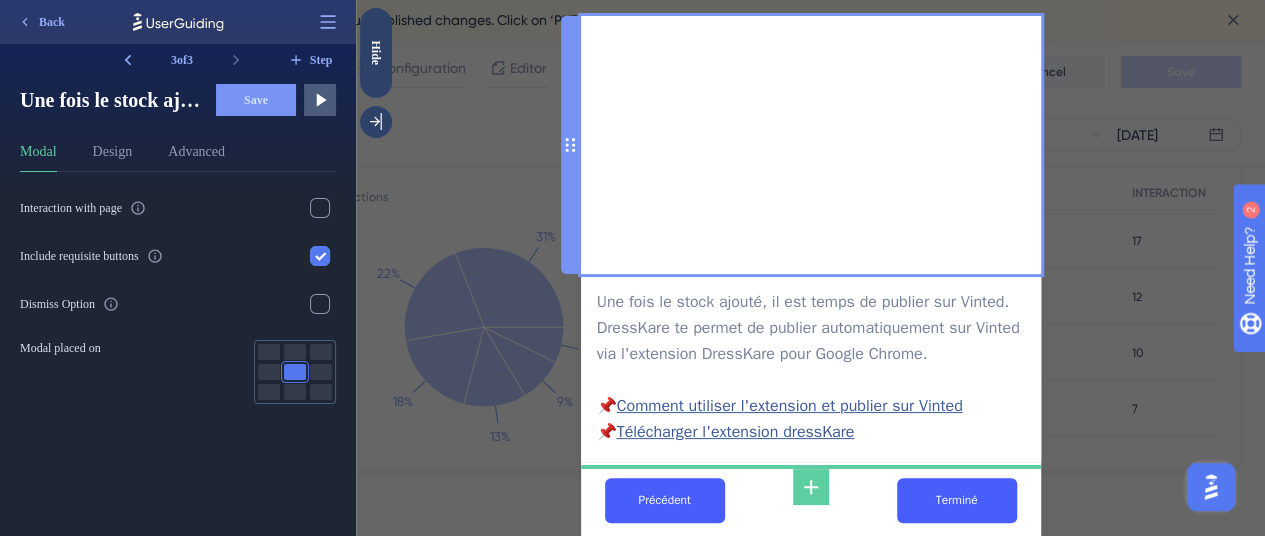 click at bounding box center (811, 145) 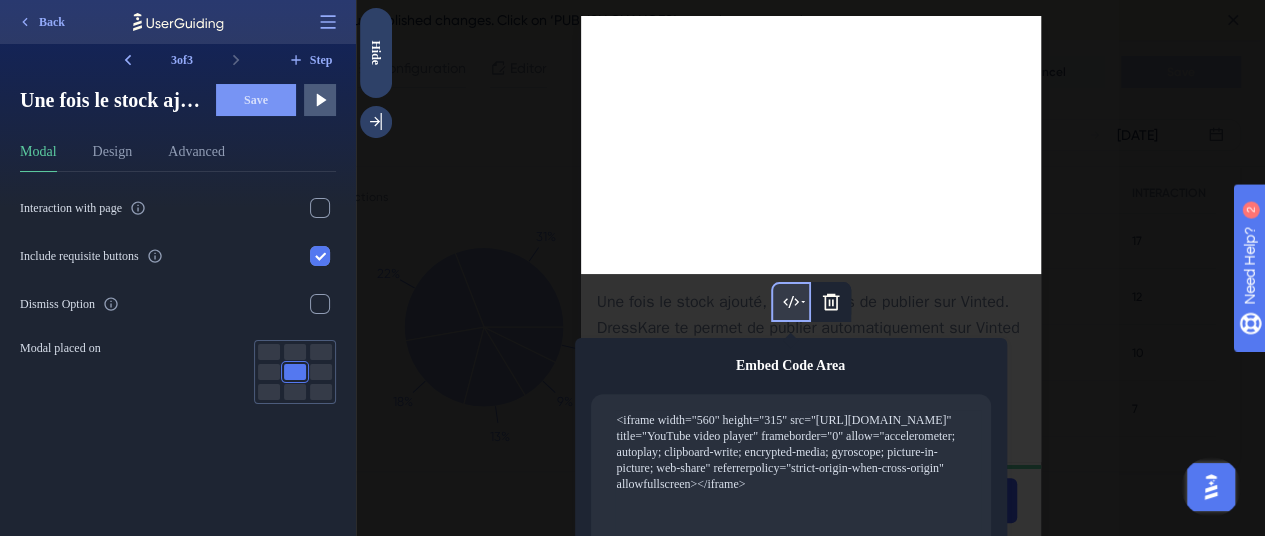 scroll, scrollTop: 164, scrollLeft: 0, axis: vertical 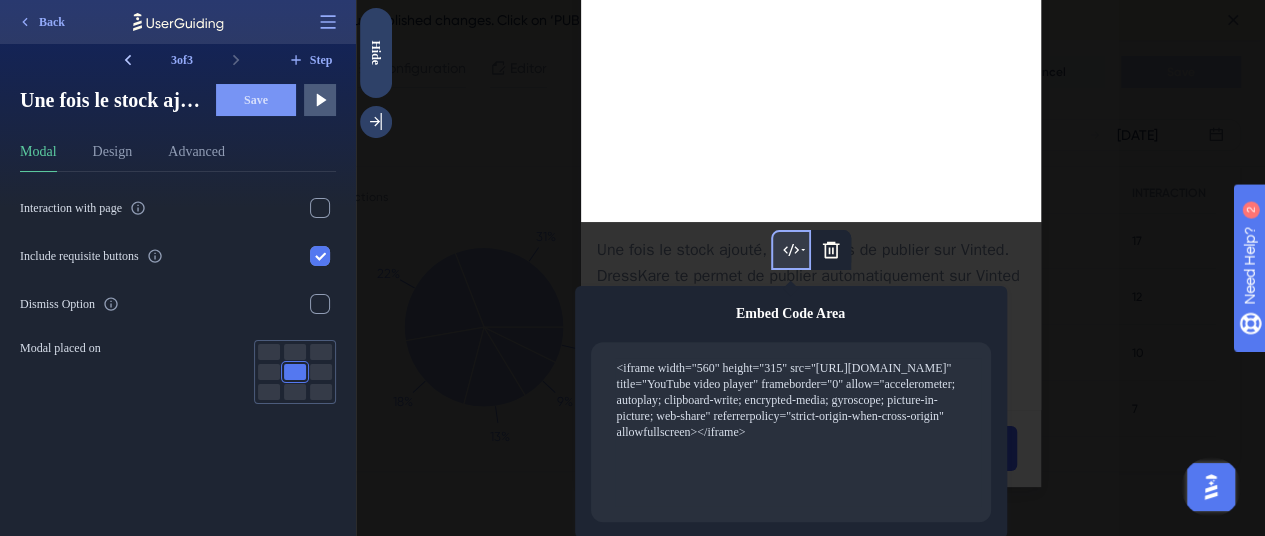 click 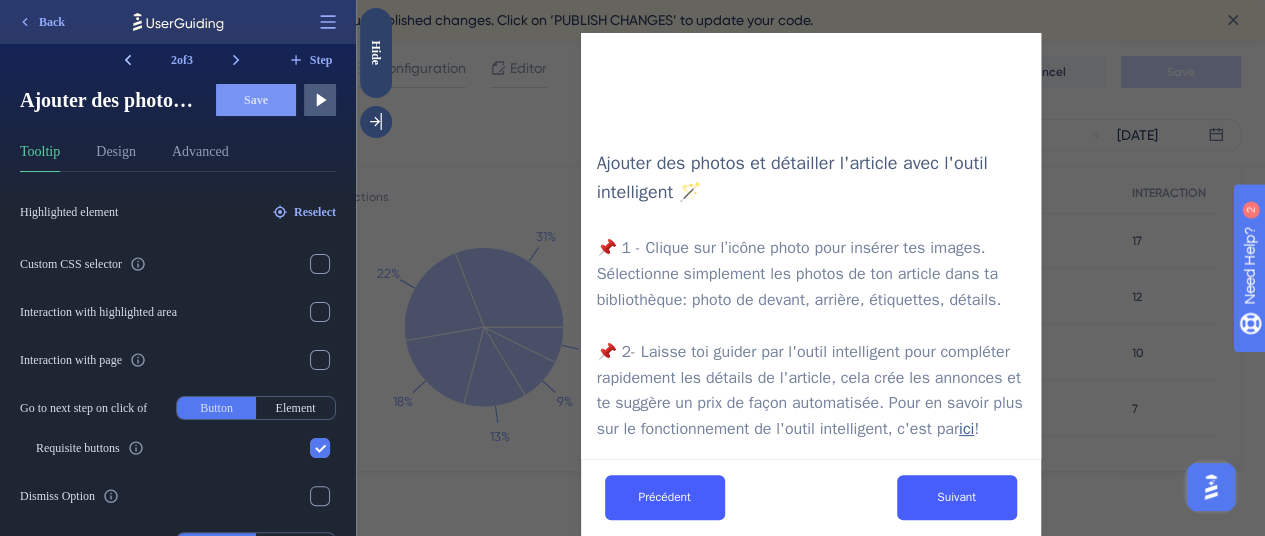 scroll, scrollTop: 97, scrollLeft: 0, axis: vertical 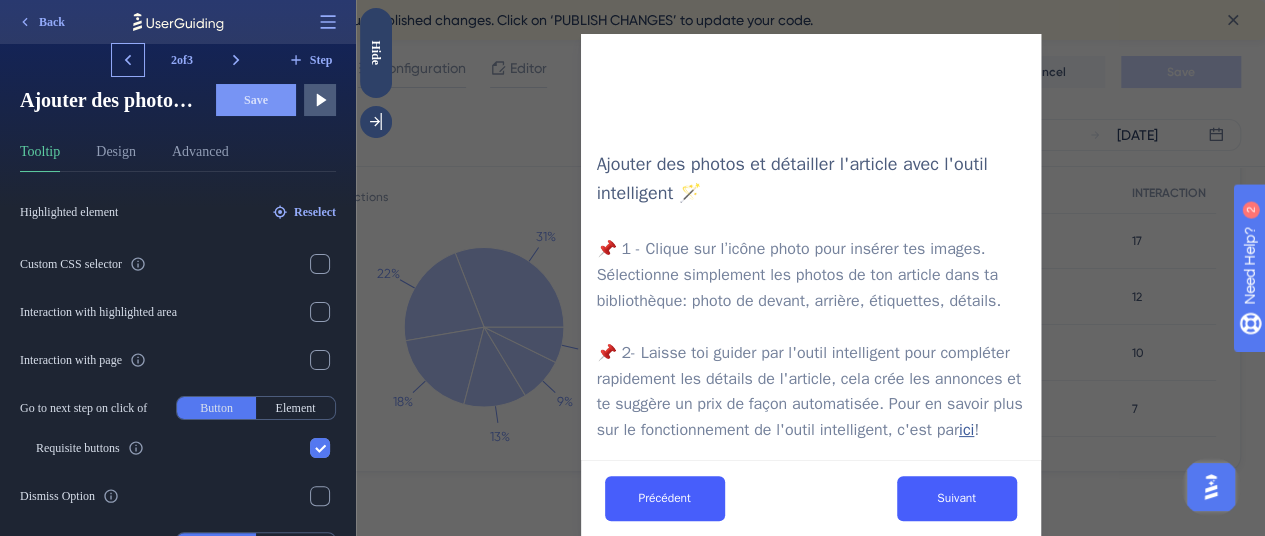 click 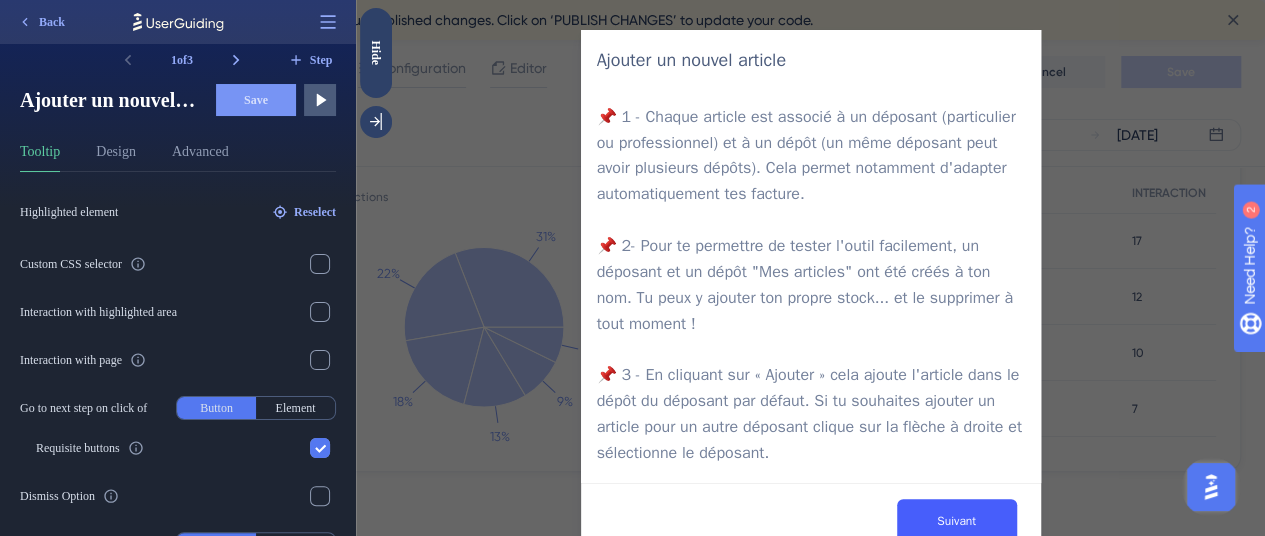 scroll, scrollTop: 120, scrollLeft: 0, axis: vertical 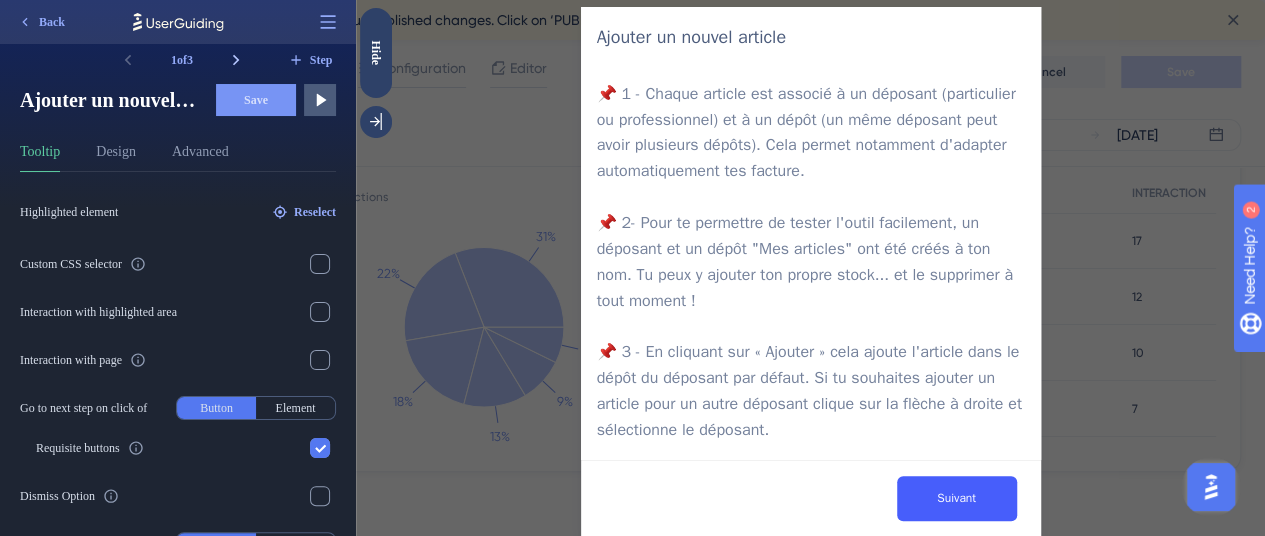 click 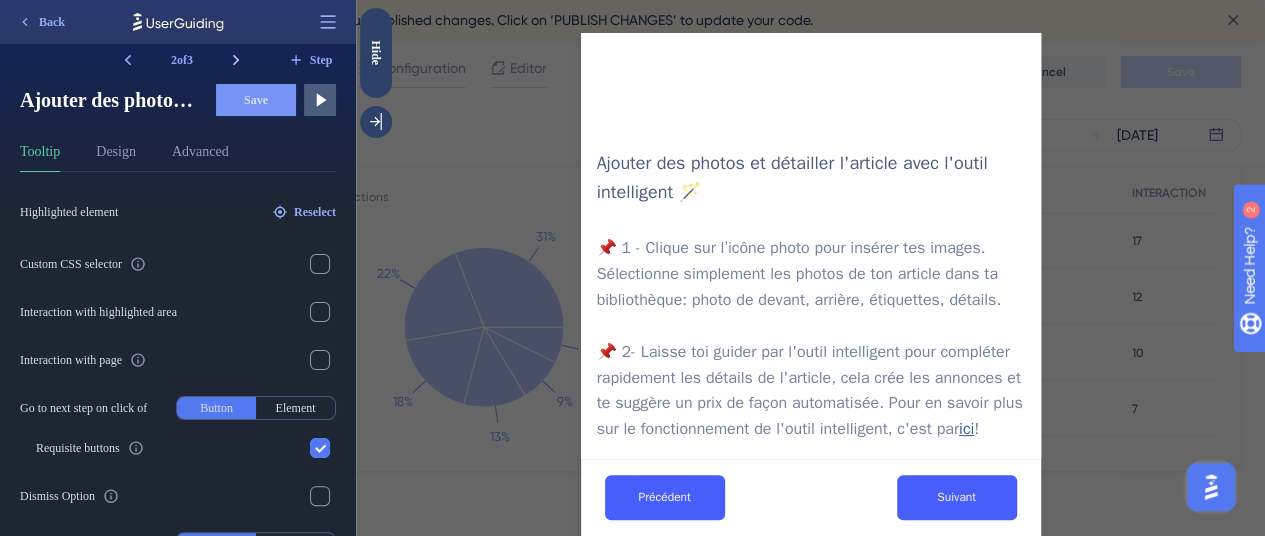 scroll, scrollTop: 97, scrollLeft: 0, axis: vertical 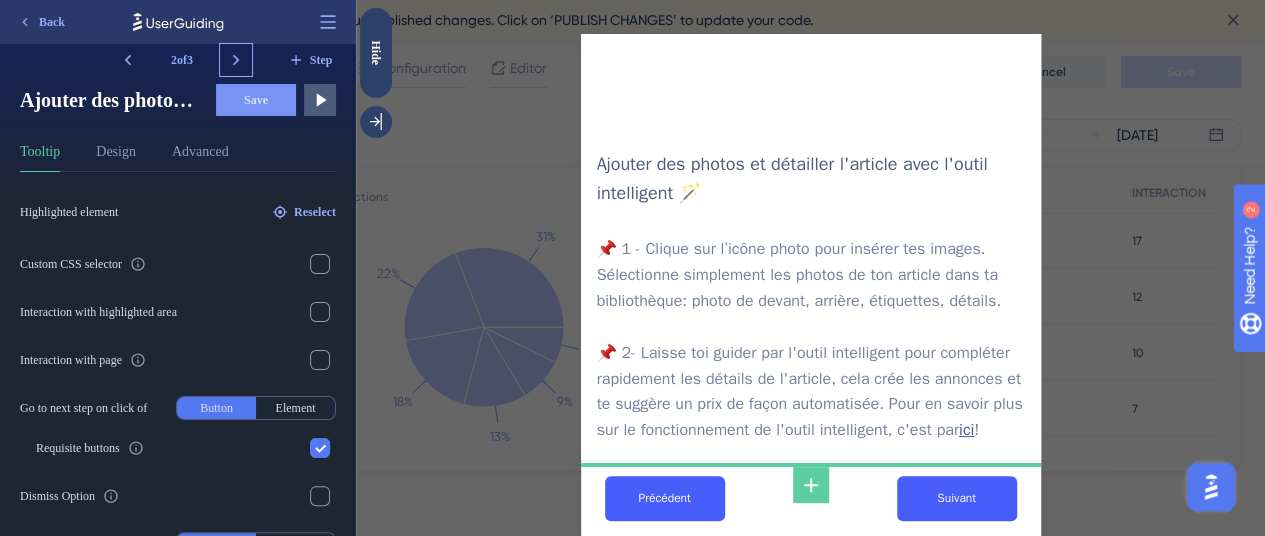 click at bounding box center (236, 60) 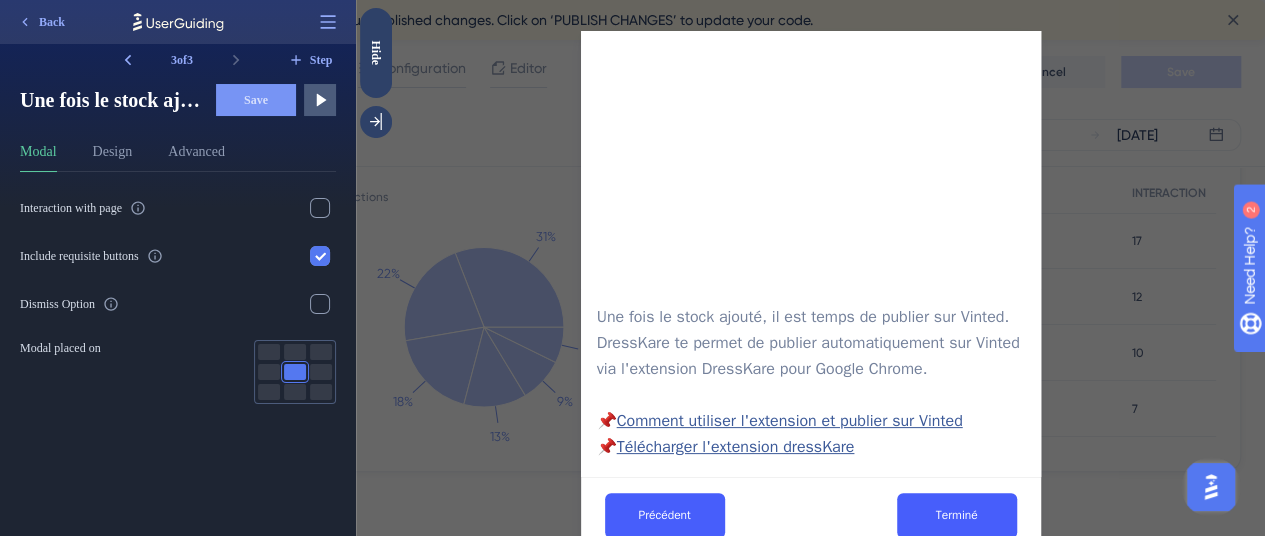 scroll, scrollTop: 112, scrollLeft: 0, axis: vertical 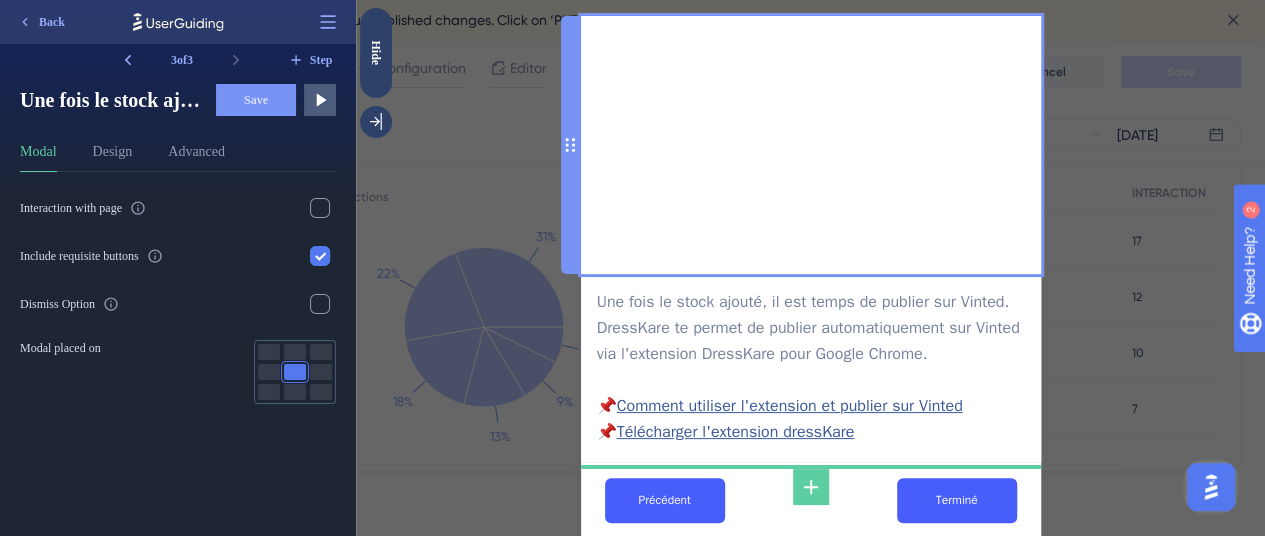 click at bounding box center [811, 145] 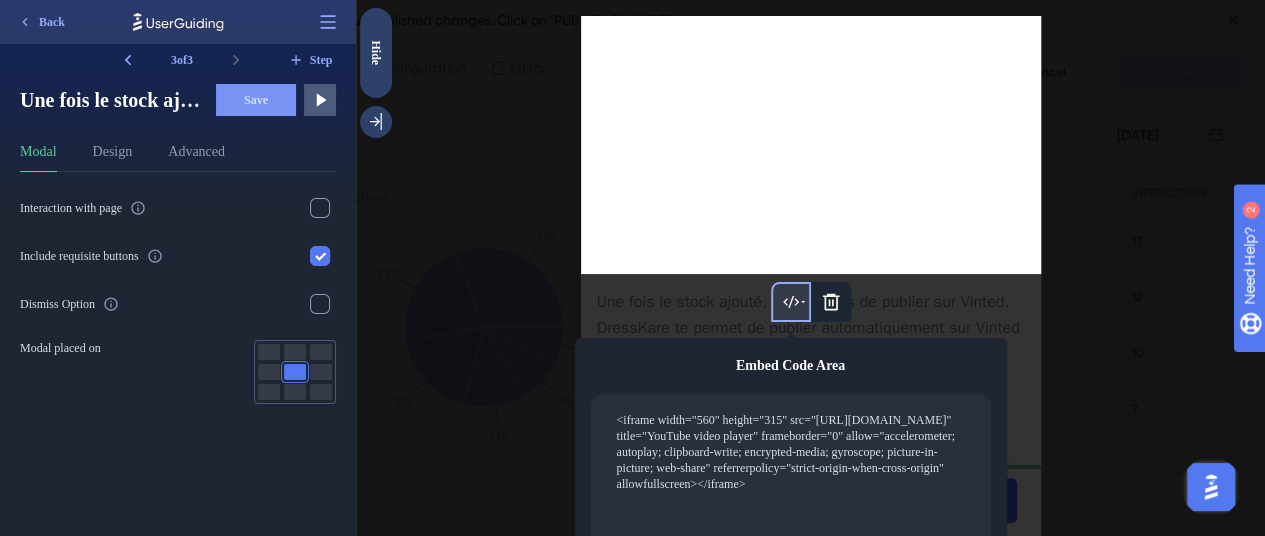 scroll, scrollTop: 164, scrollLeft: 0, axis: vertical 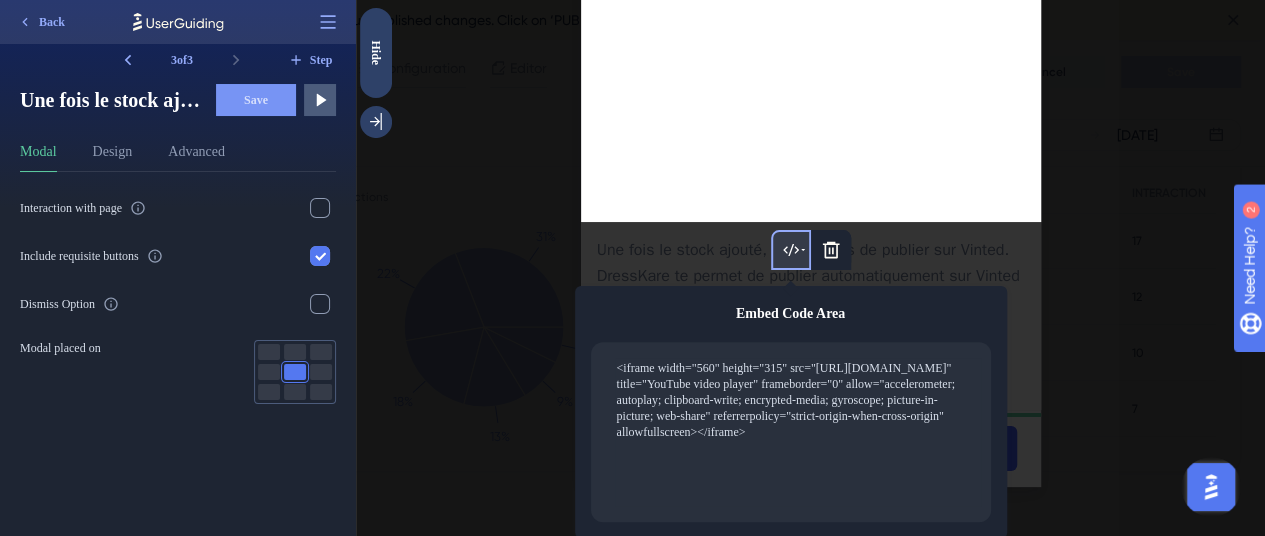 click at bounding box center [811, 93] 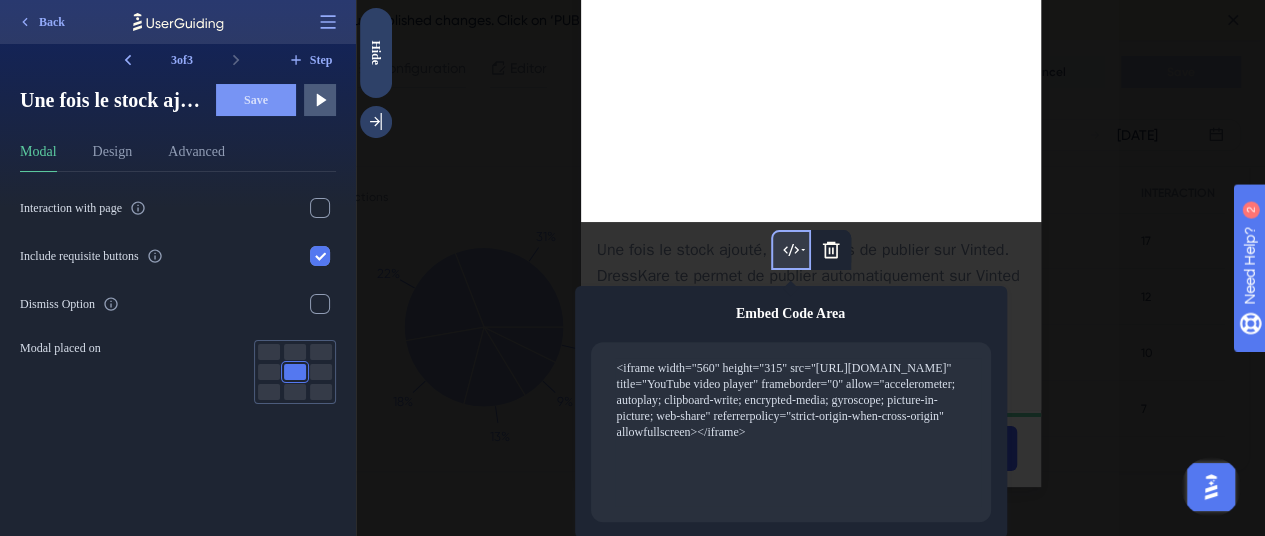 scroll, scrollTop: 0, scrollLeft: 0, axis: both 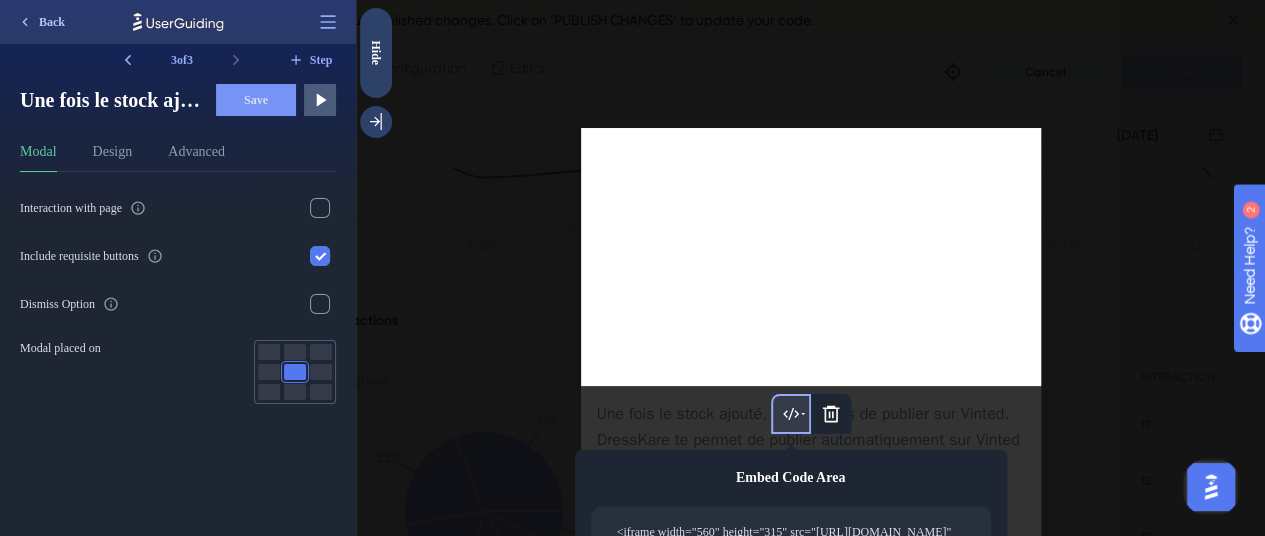 click 